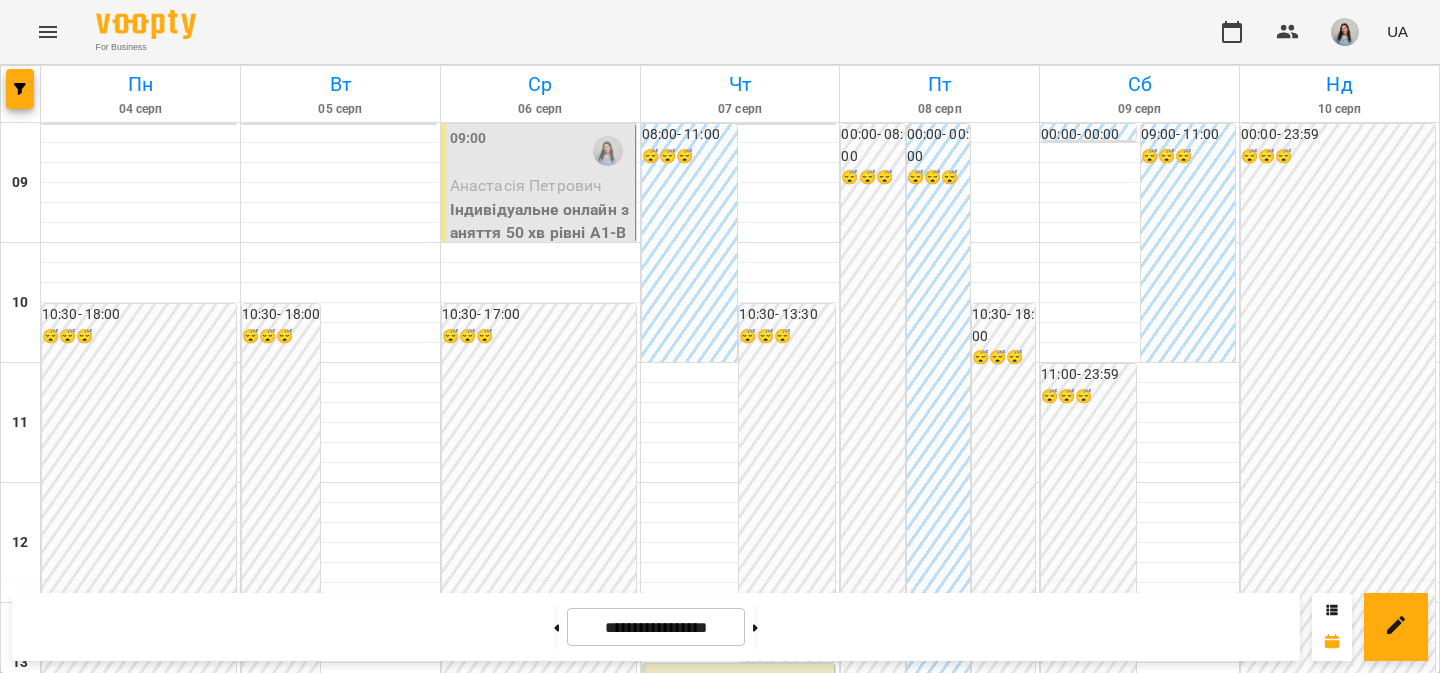 scroll, scrollTop: 0, scrollLeft: 0, axis: both 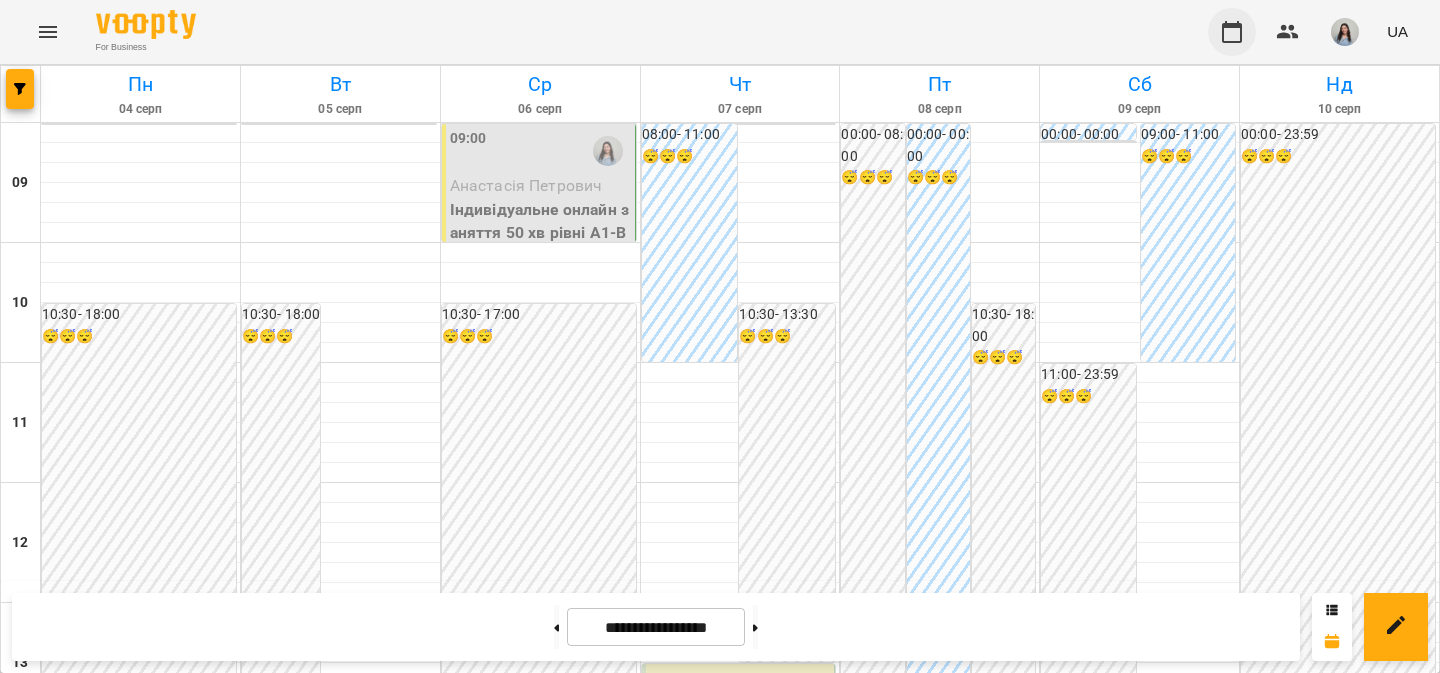 click 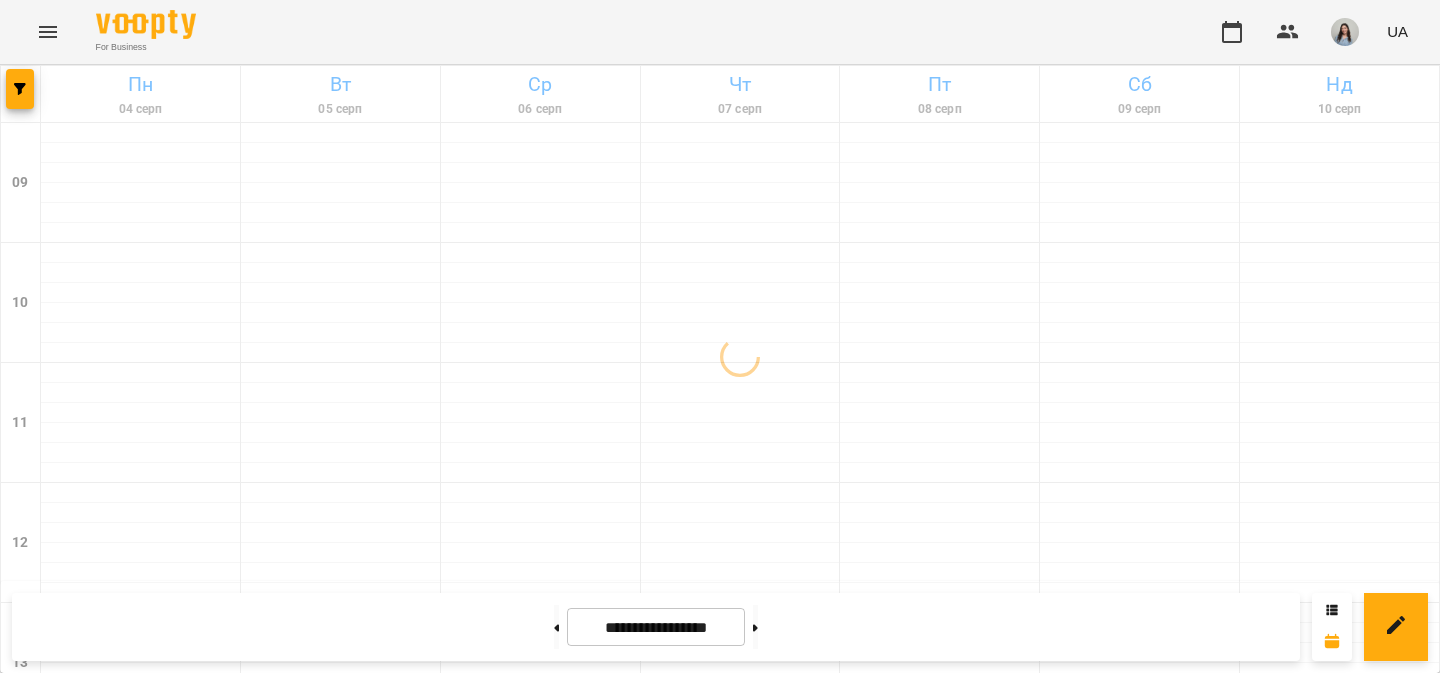 click at bounding box center (1345, 32) 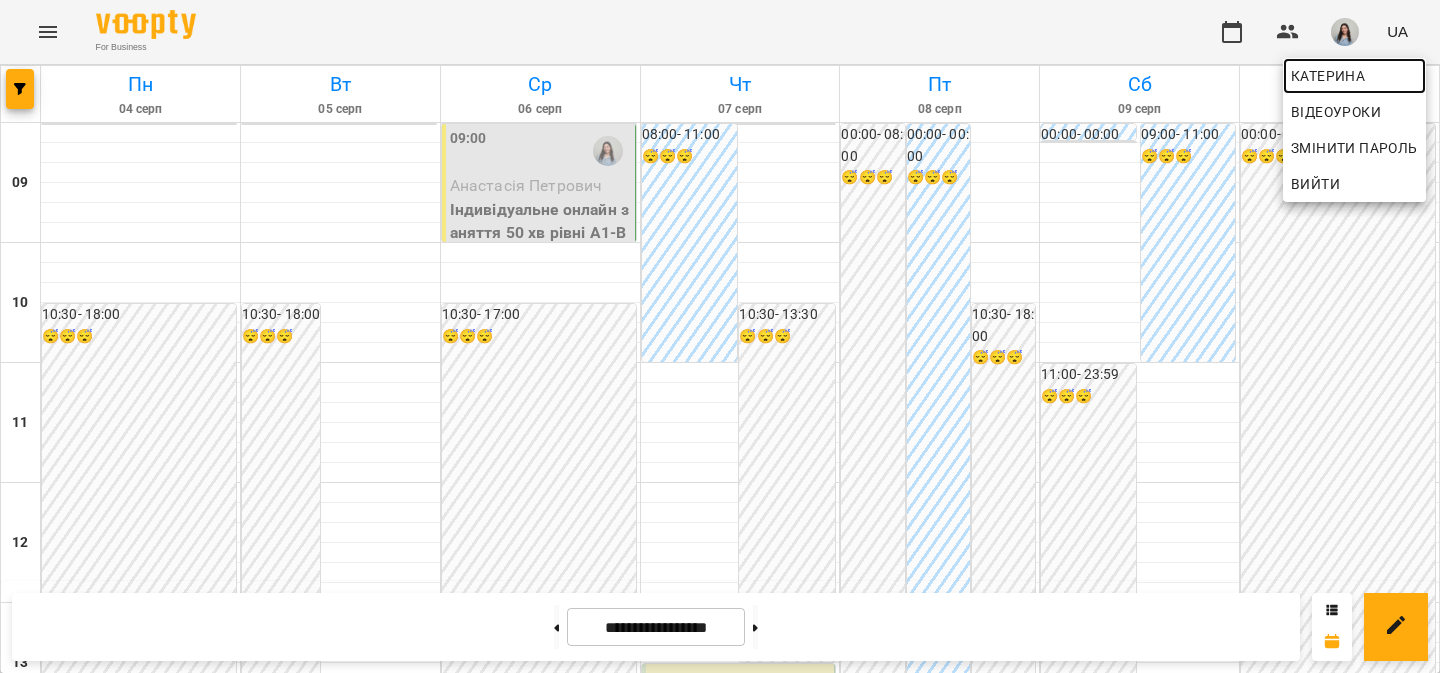 click on "Катерина" at bounding box center (1354, 76) 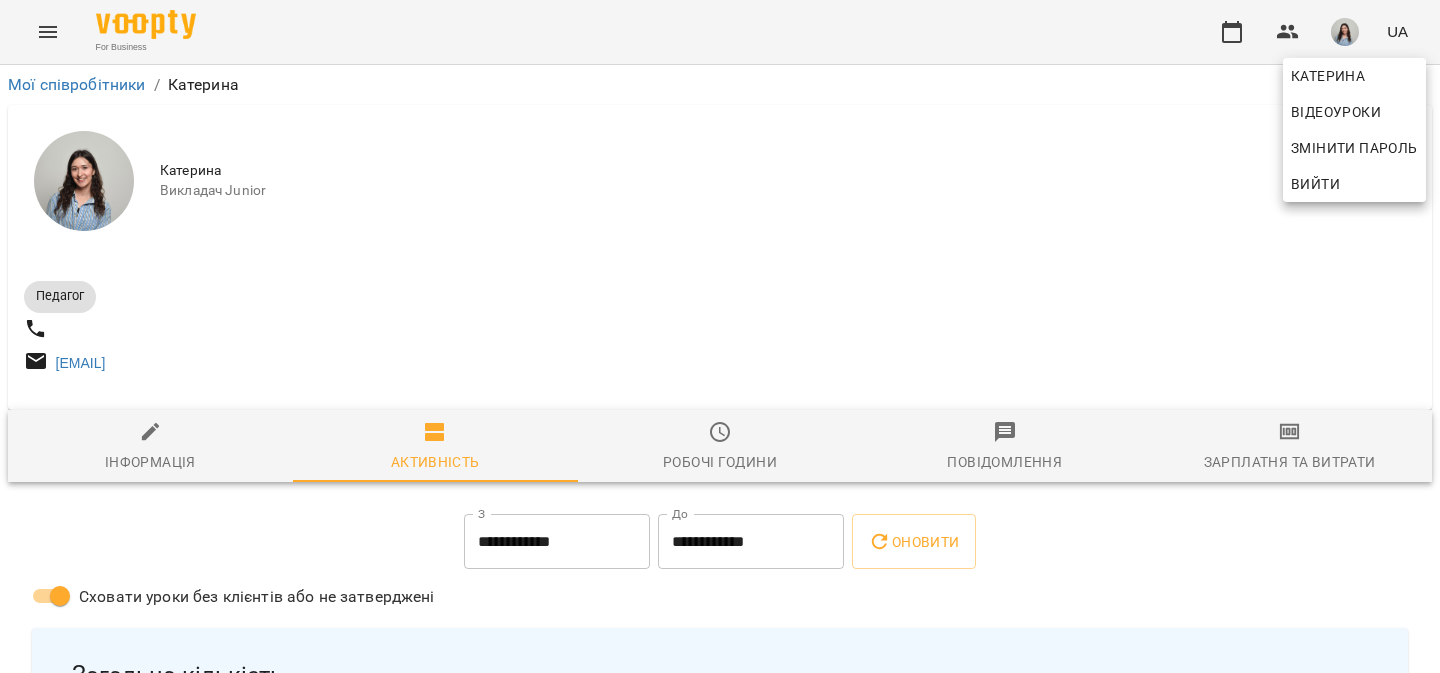 click at bounding box center (720, 336) 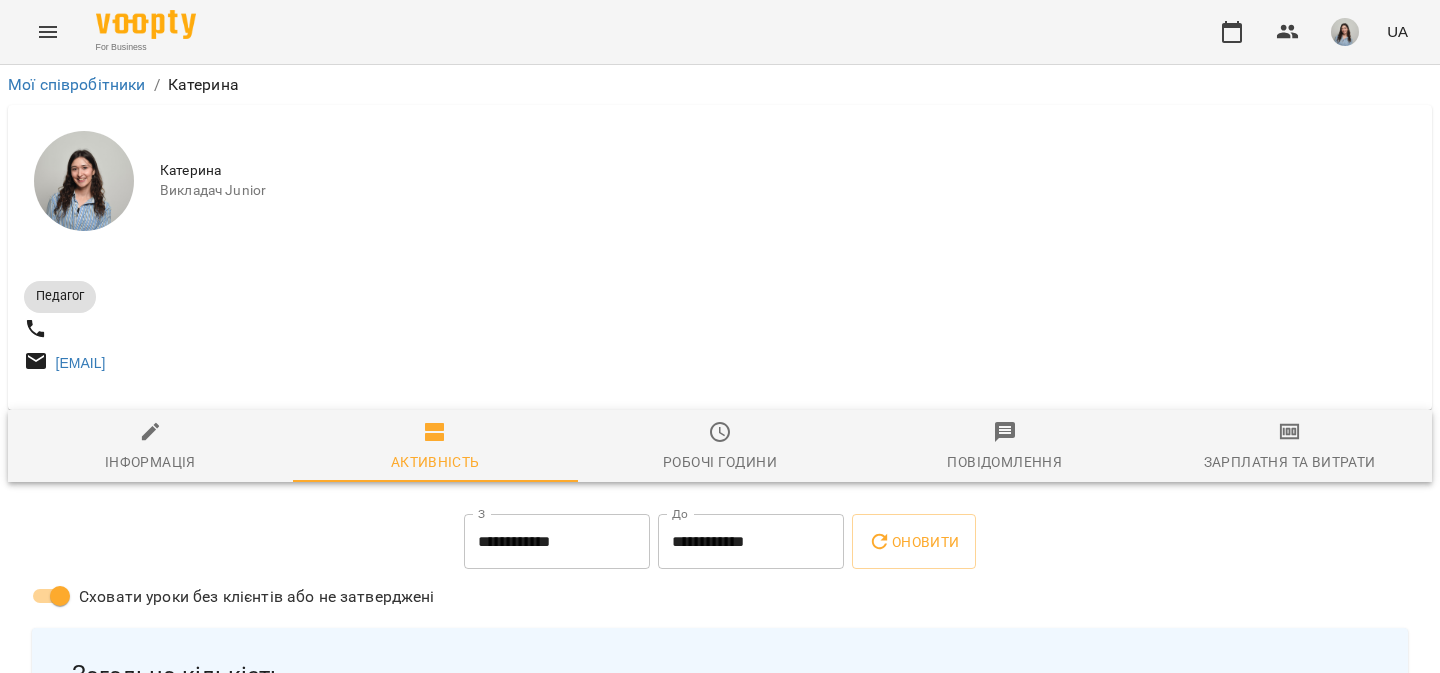 click 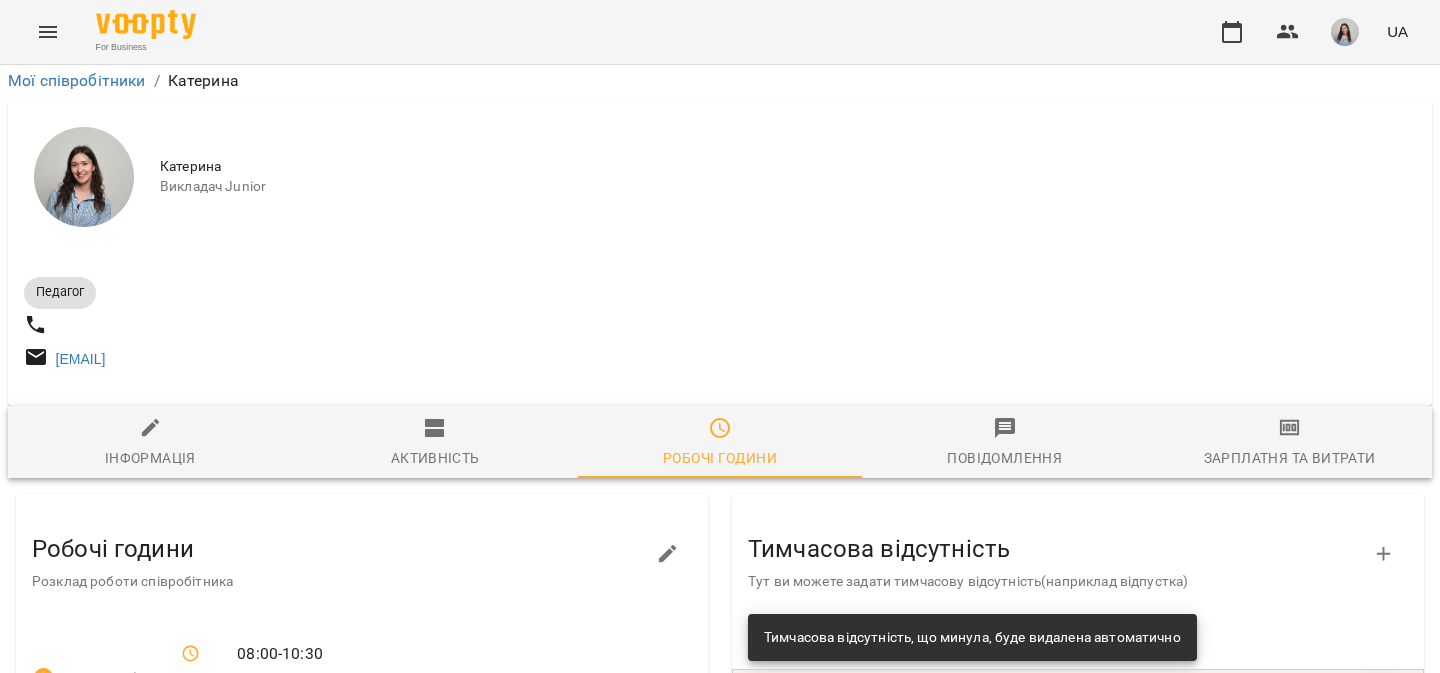 scroll, scrollTop: 162, scrollLeft: 0, axis: vertical 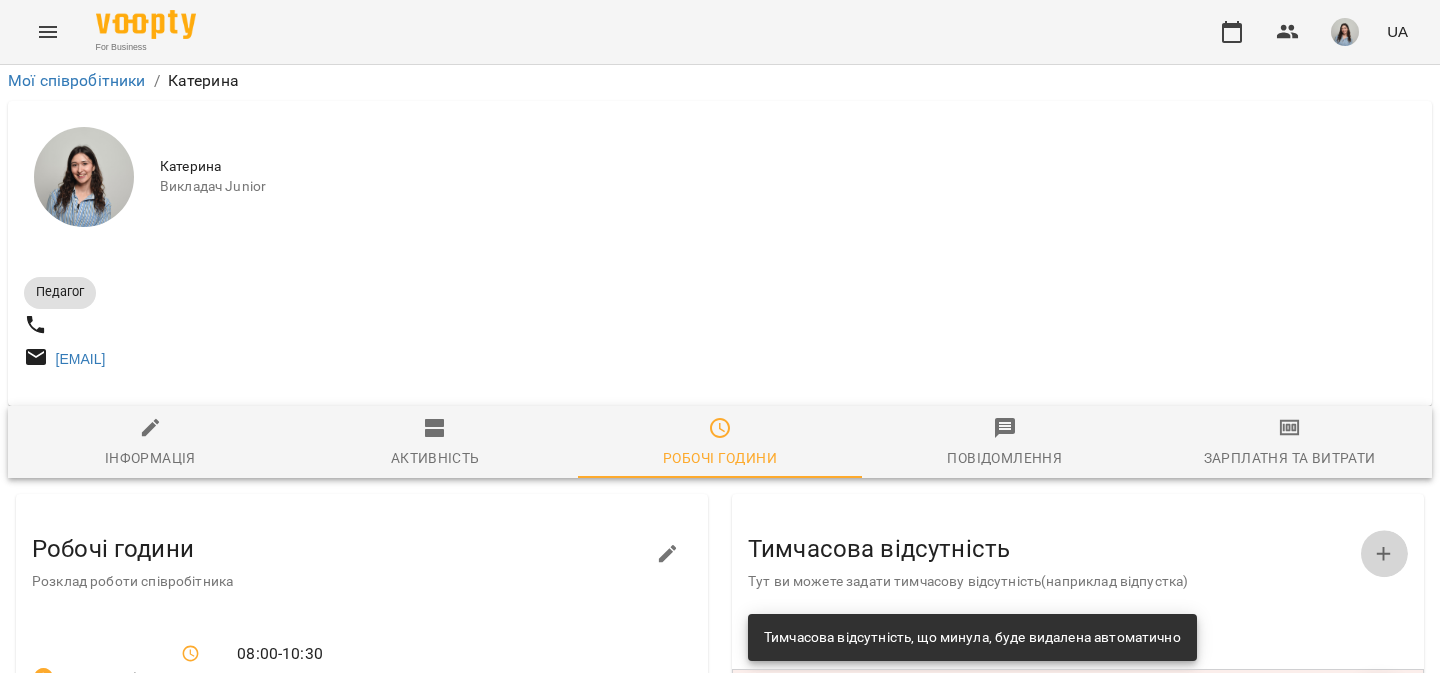 click 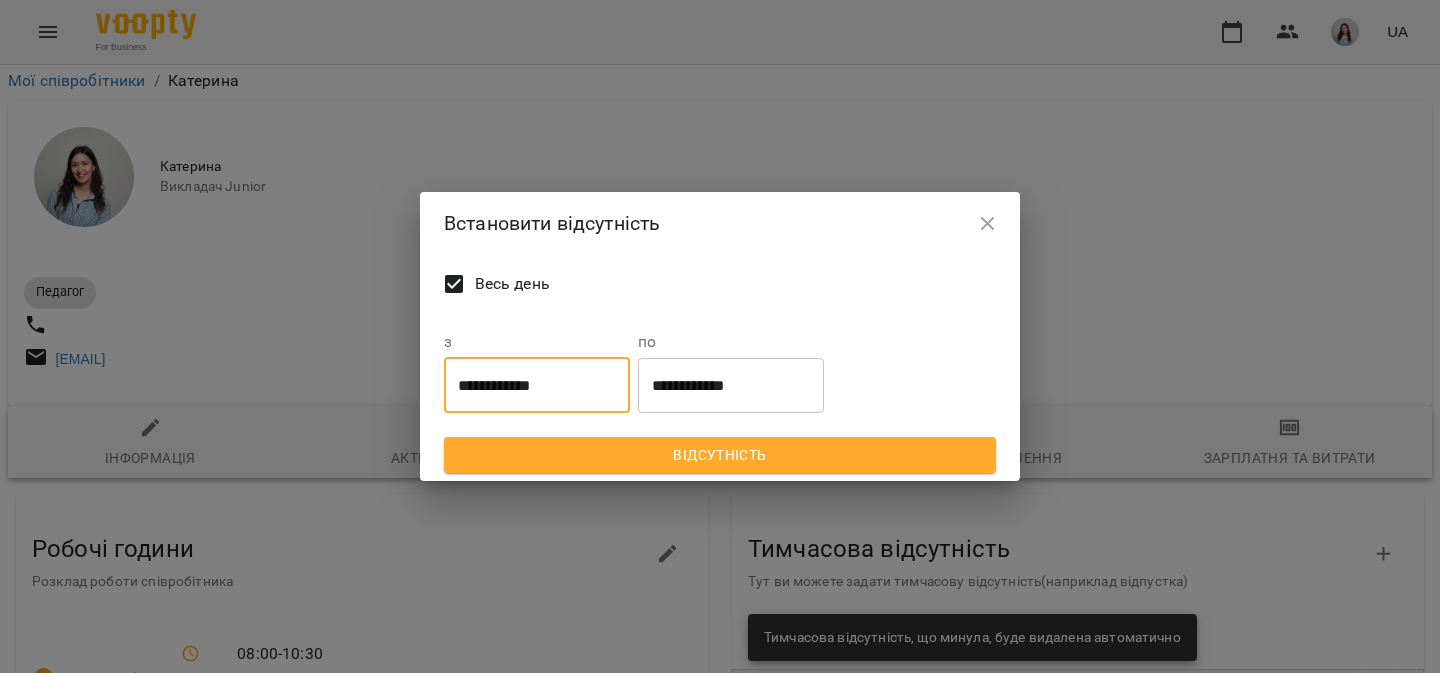 click on "**********" at bounding box center (537, 385) 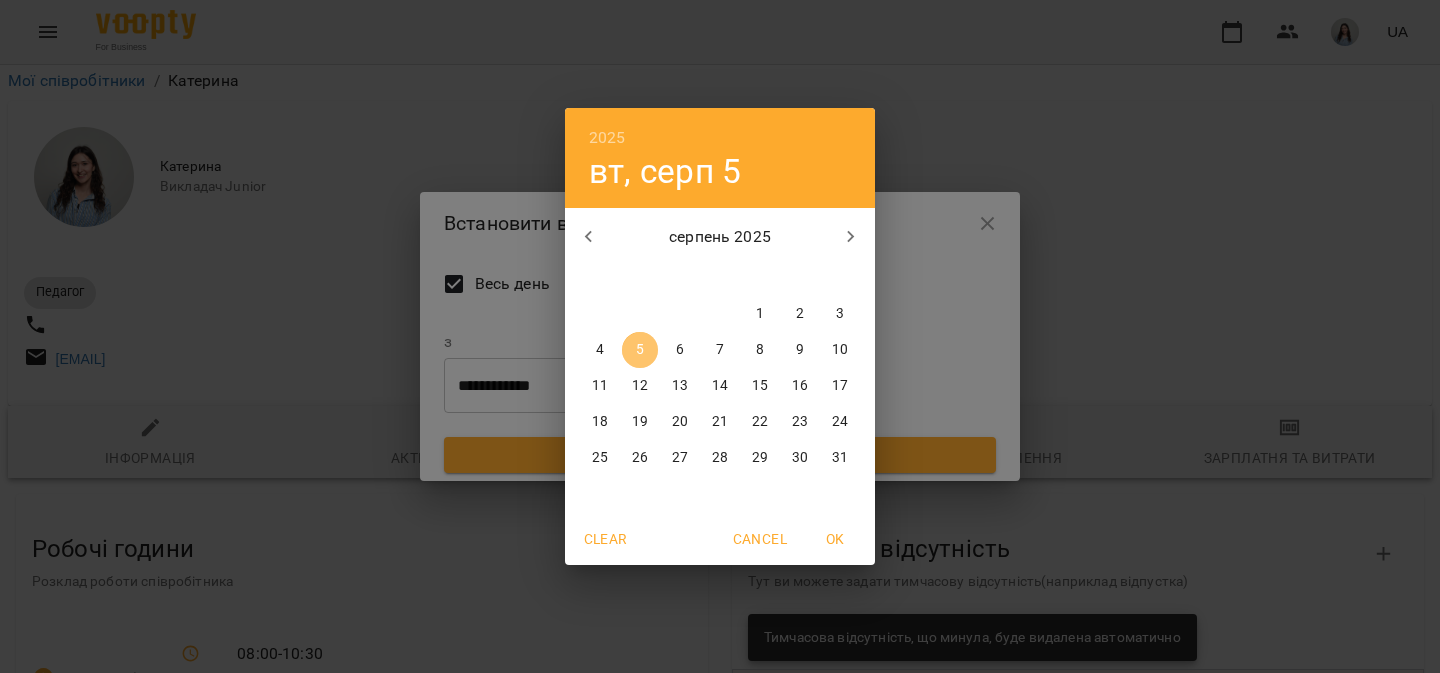 click on "5" at bounding box center (640, 350) 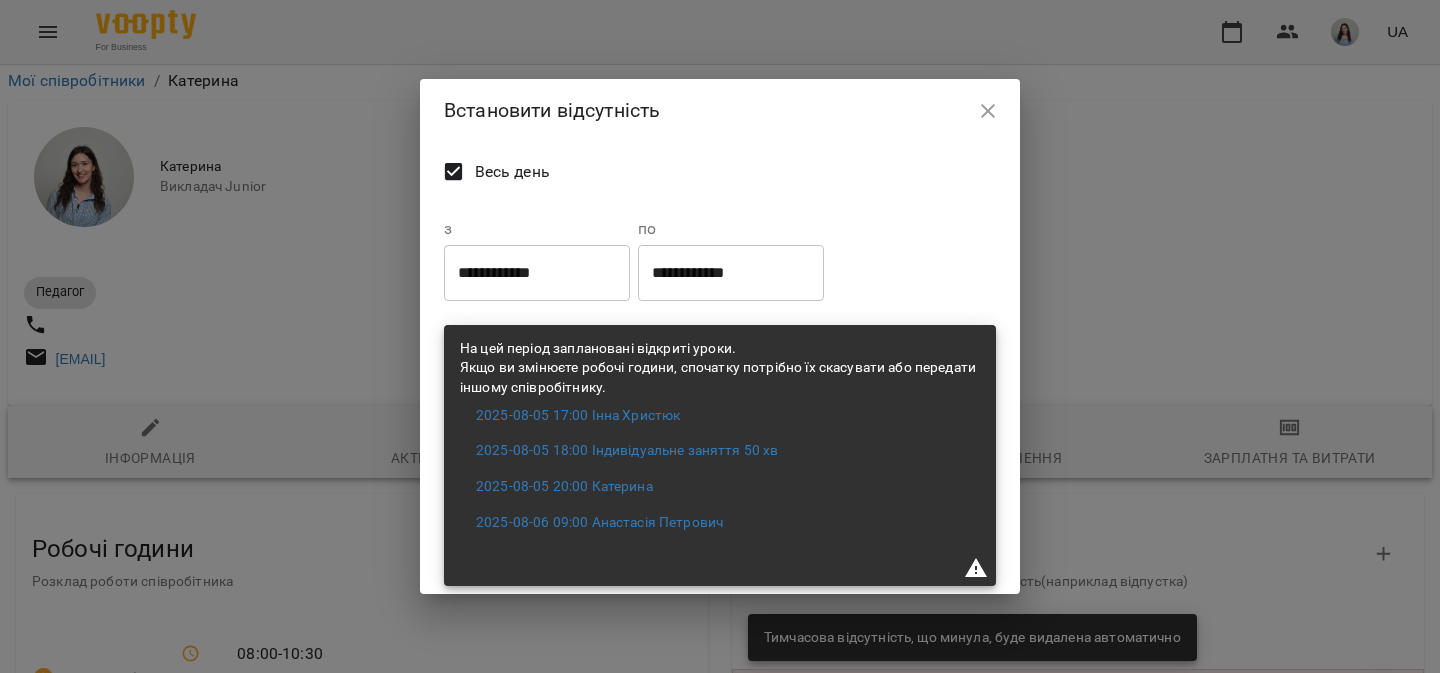 click on "з [DATE] [TIME]" at bounding box center (537, 260) 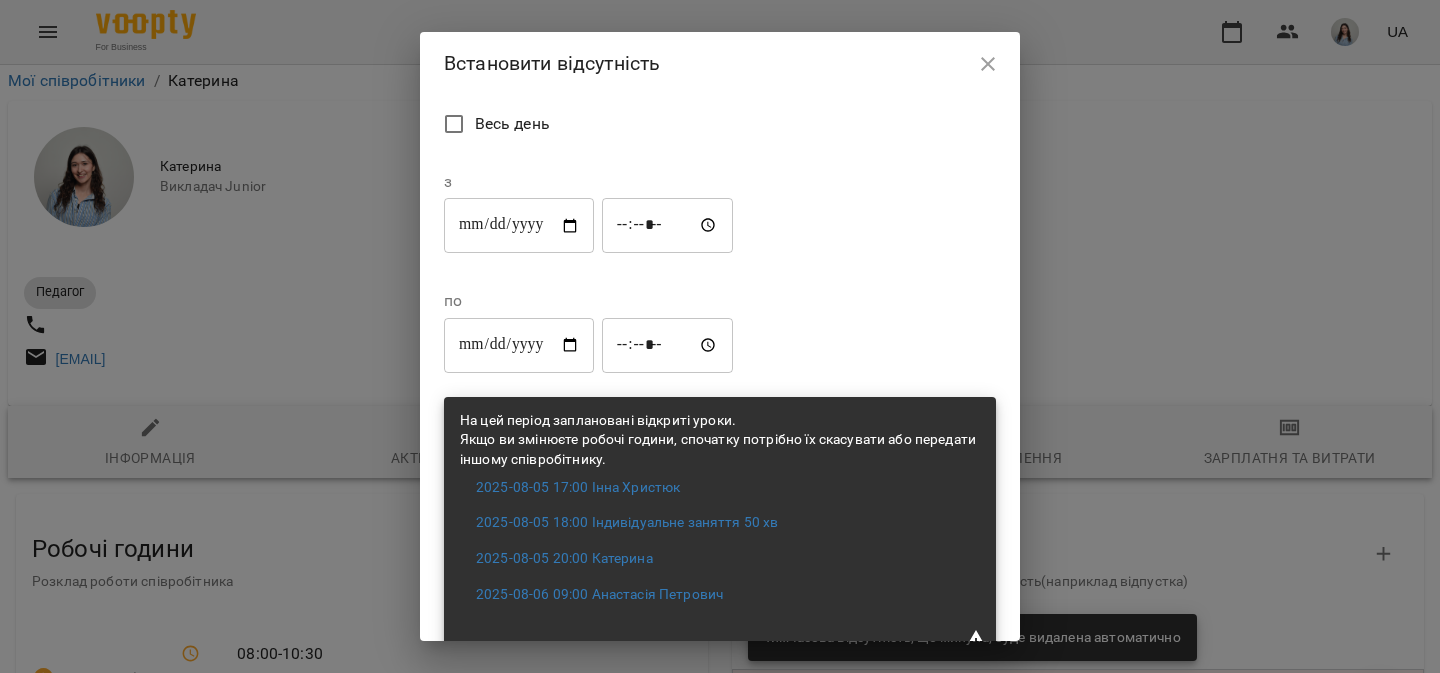 click on "*****" at bounding box center [668, 226] 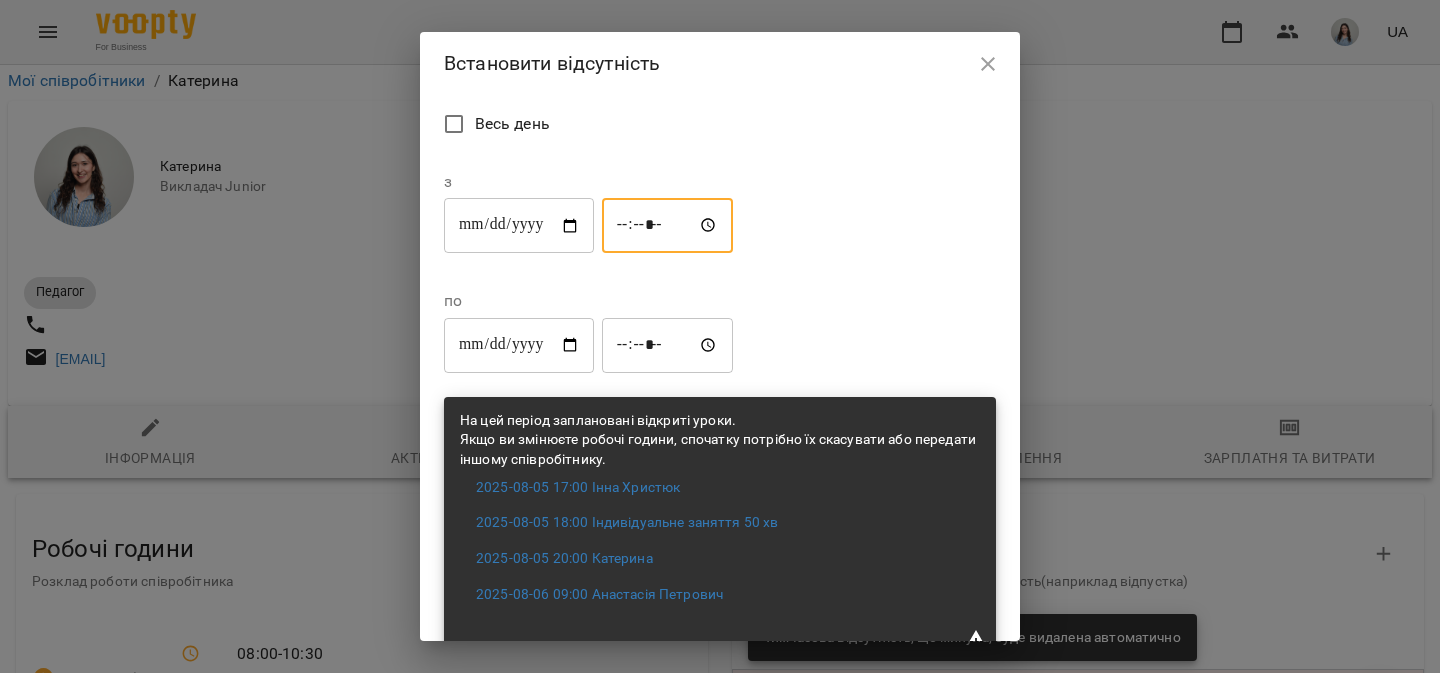 type on "*****" 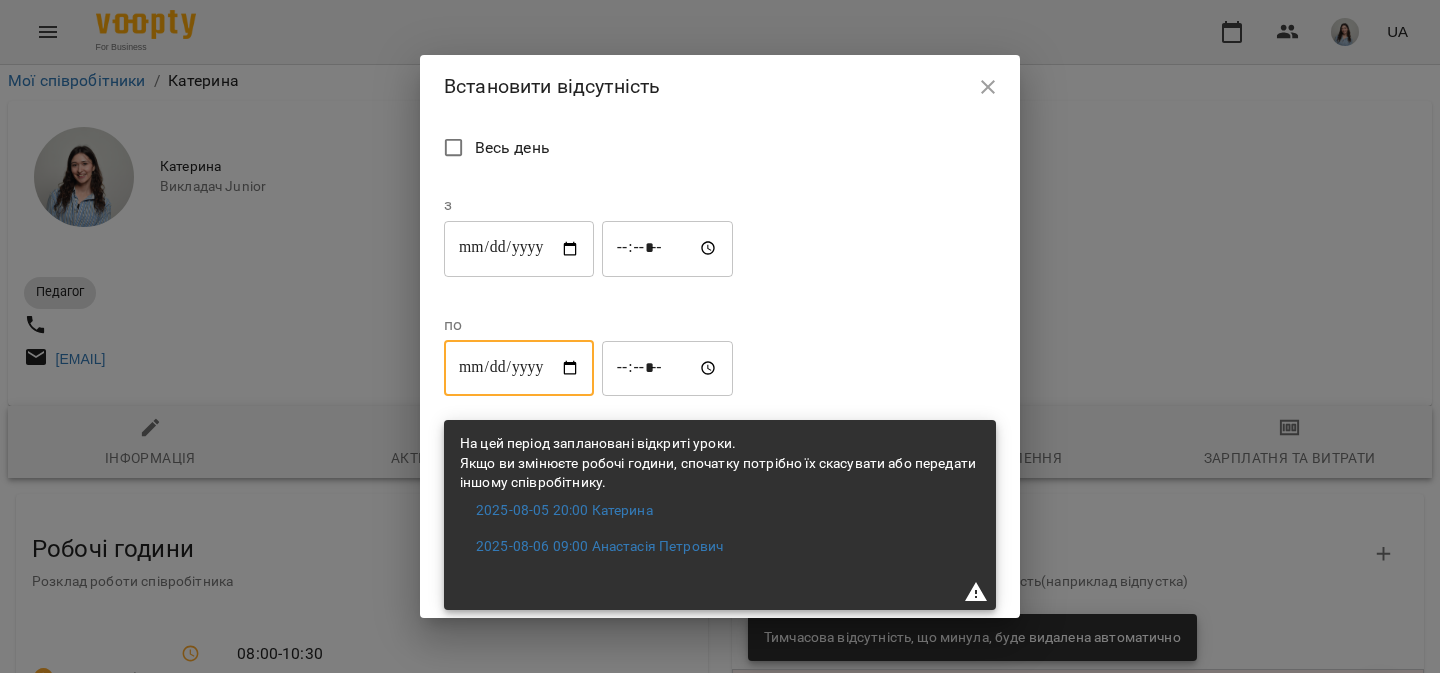 click on "**********" at bounding box center [519, 368] 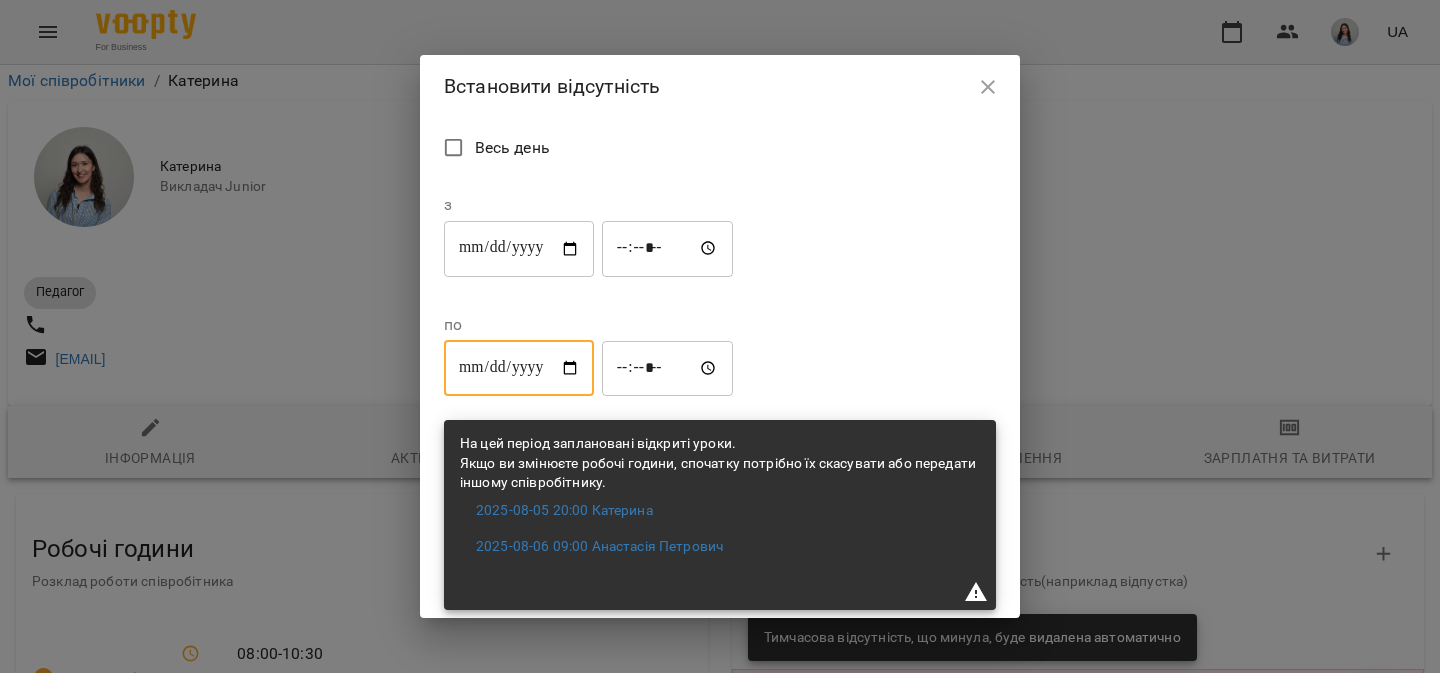 click on "**********" at bounding box center [519, 368] 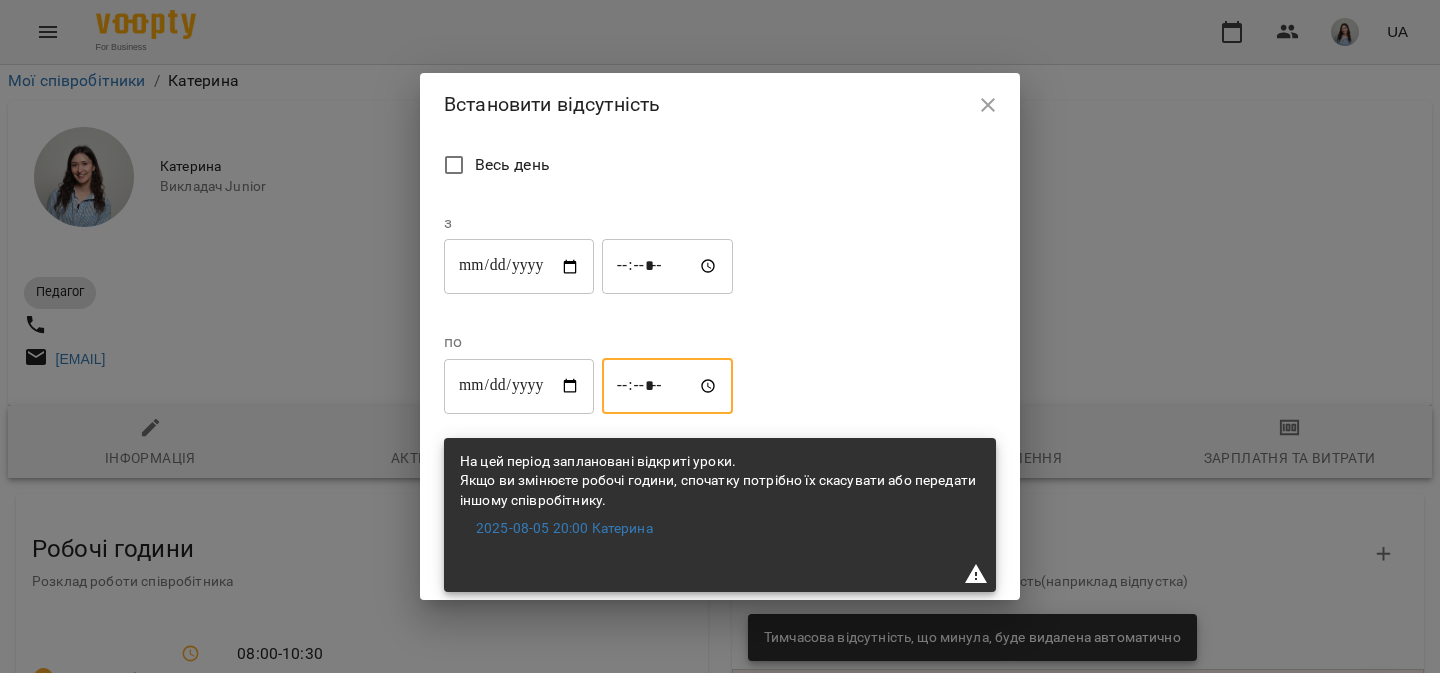 click on "*****" at bounding box center [668, 386] 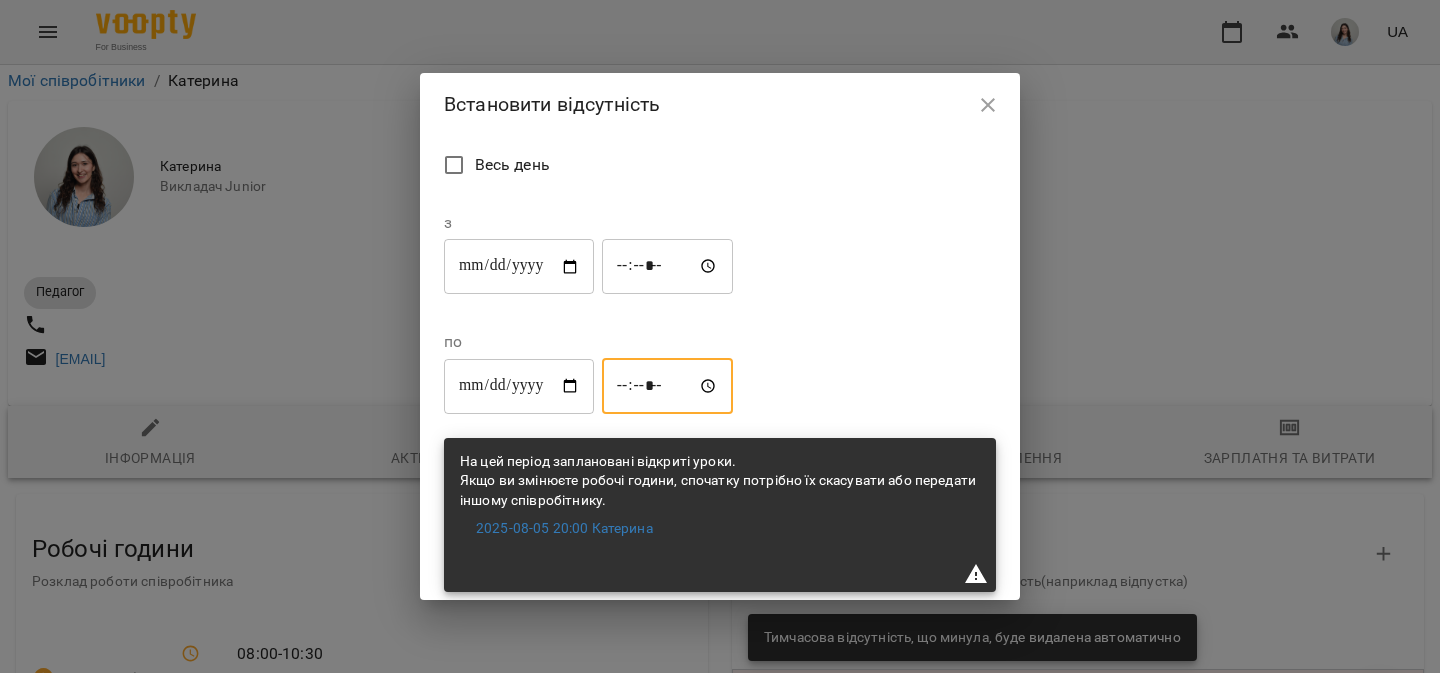 click on "На цей період заплановані відкриті уроки.   Якщо ви змінюєте робочі години, спочатку потрібно їх скасувати або передати іншому співробітнику." at bounding box center [718, 480] 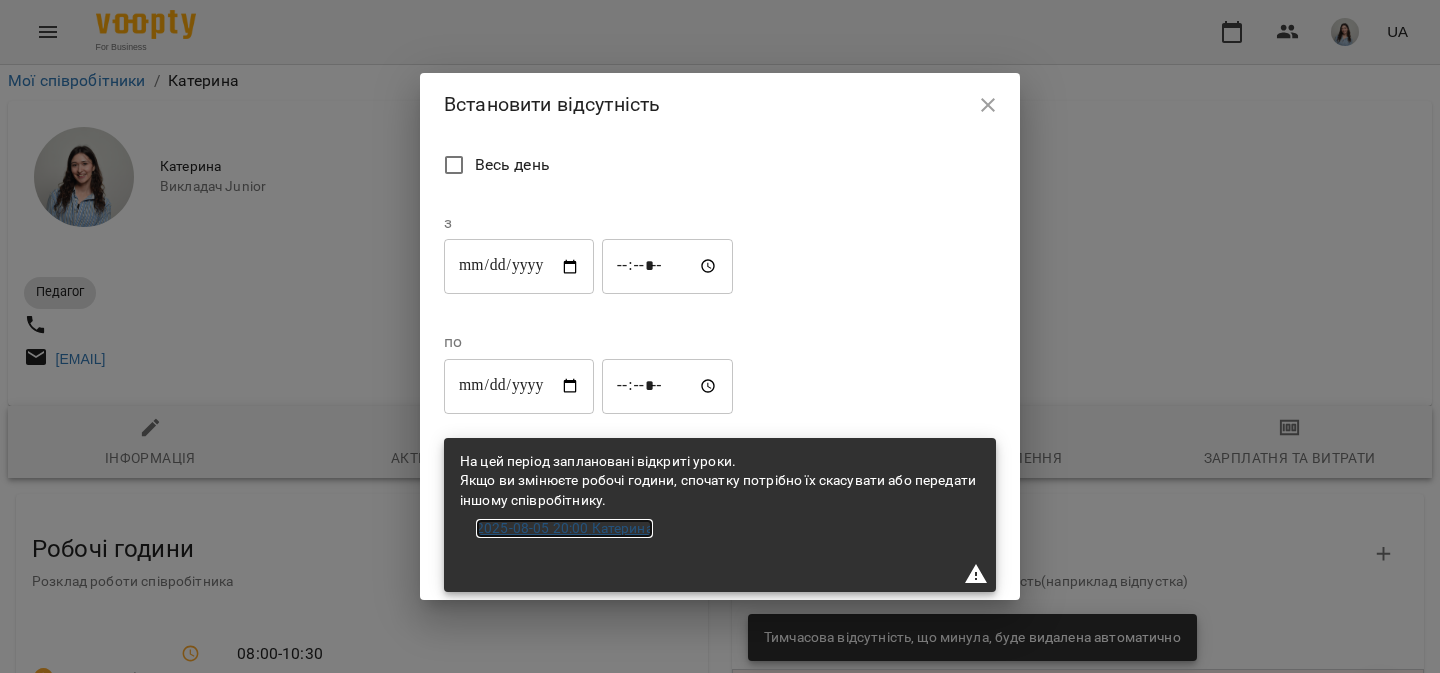 click on "[DATE] [TIME]   [NAME]" at bounding box center (564, 529) 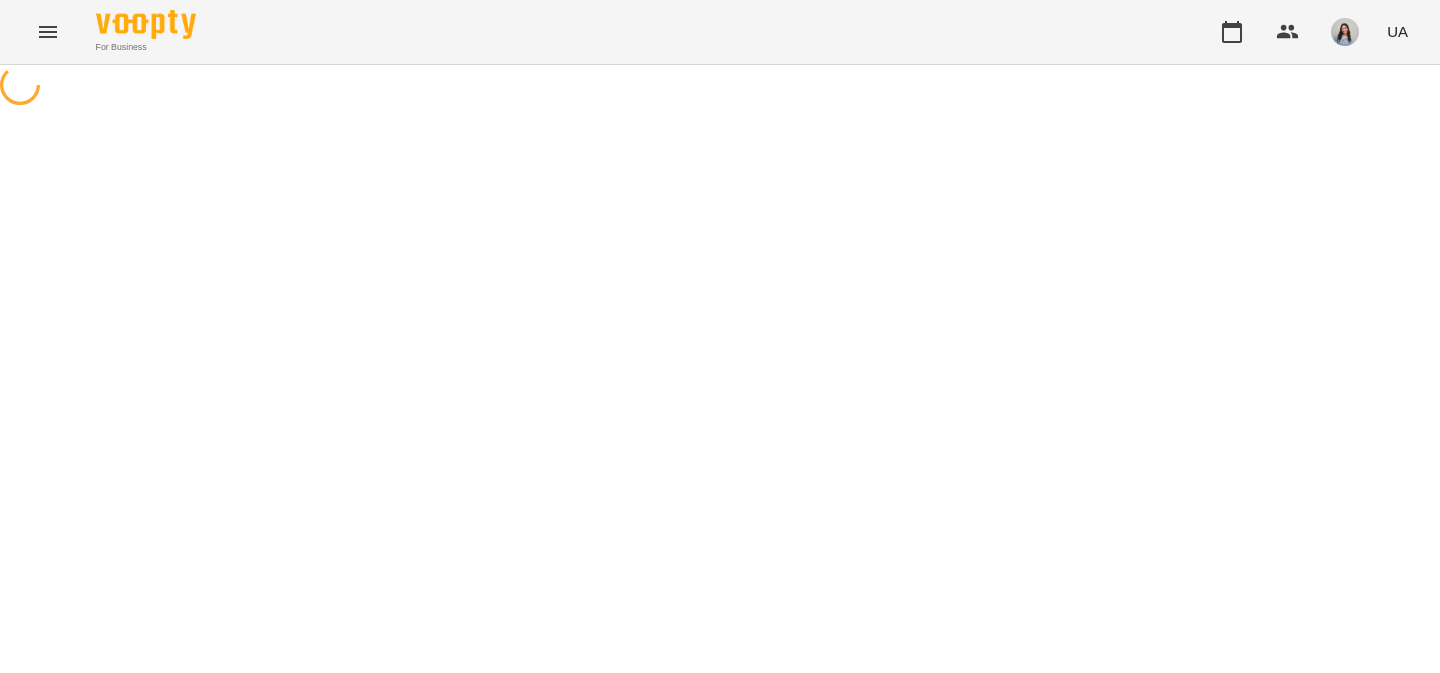 scroll, scrollTop: 0, scrollLeft: 0, axis: both 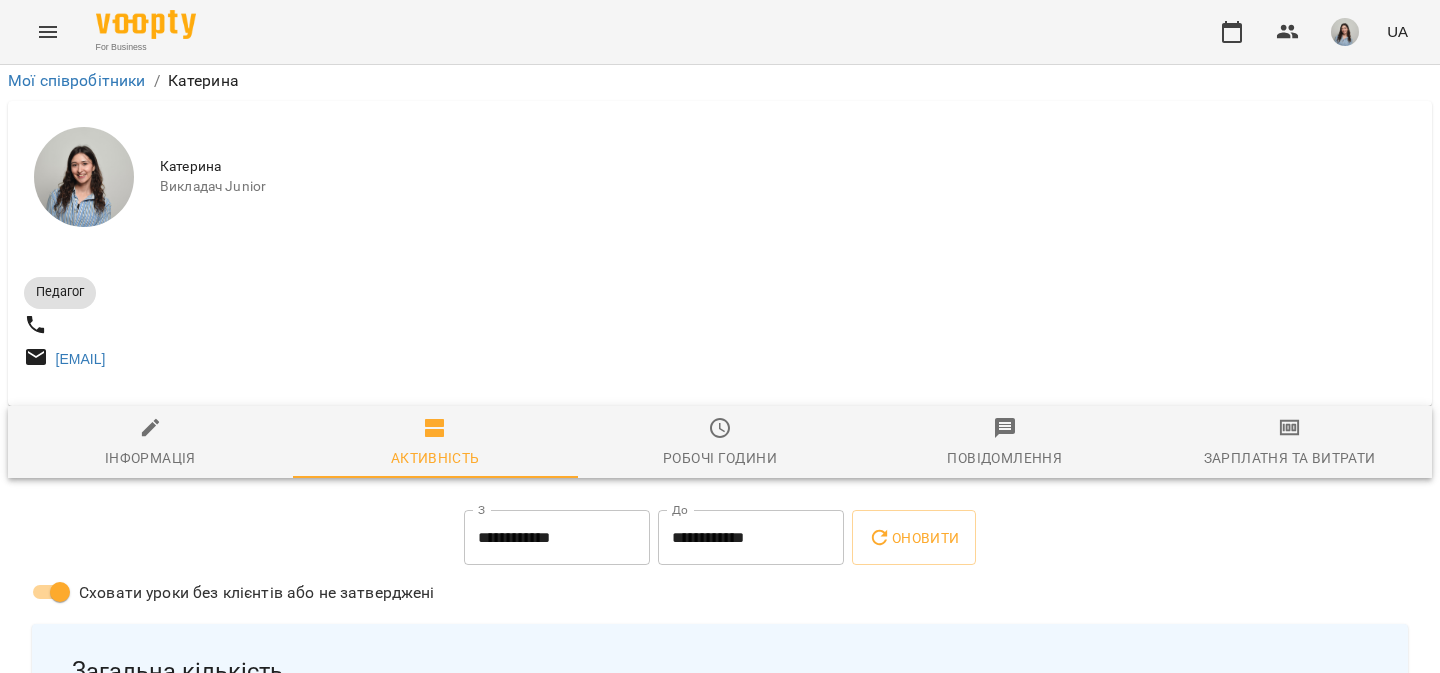 click on "Робочі години" at bounding box center (720, 443) 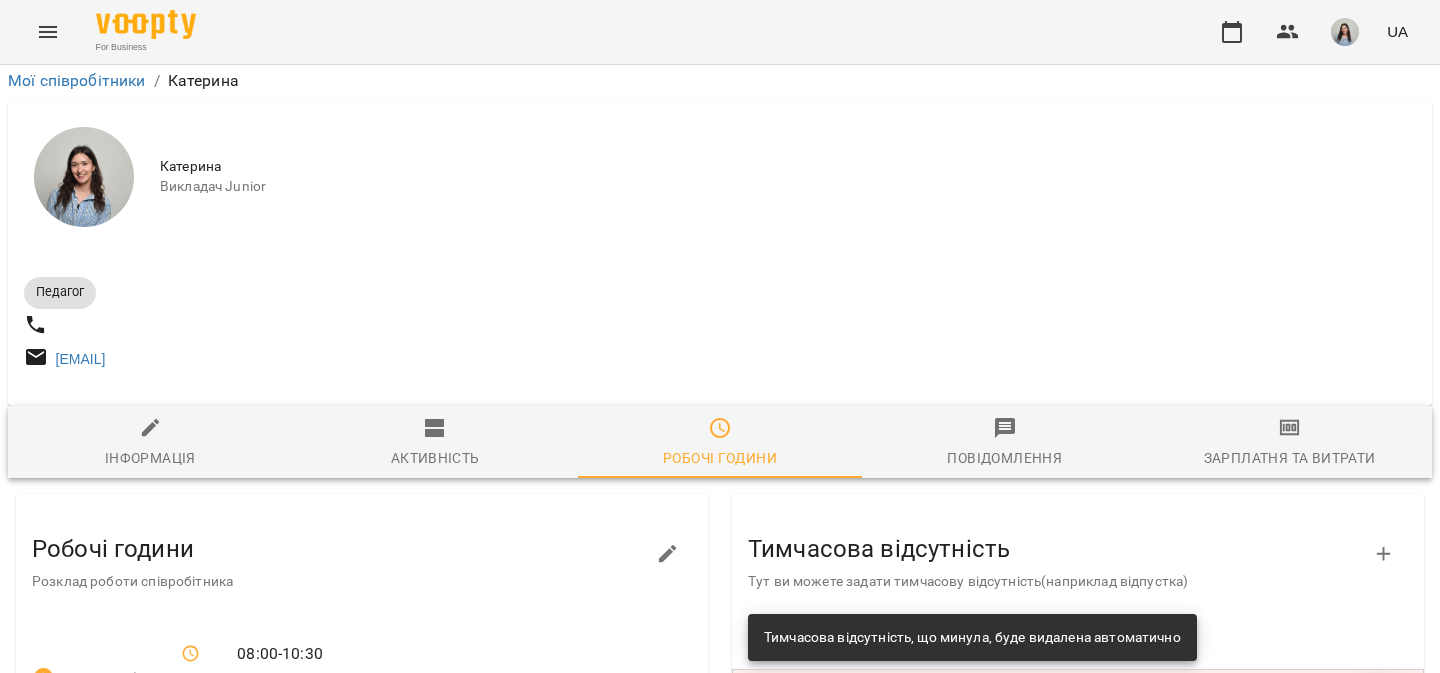 scroll, scrollTop: 707, scrollLeft: 0, axis: vertical 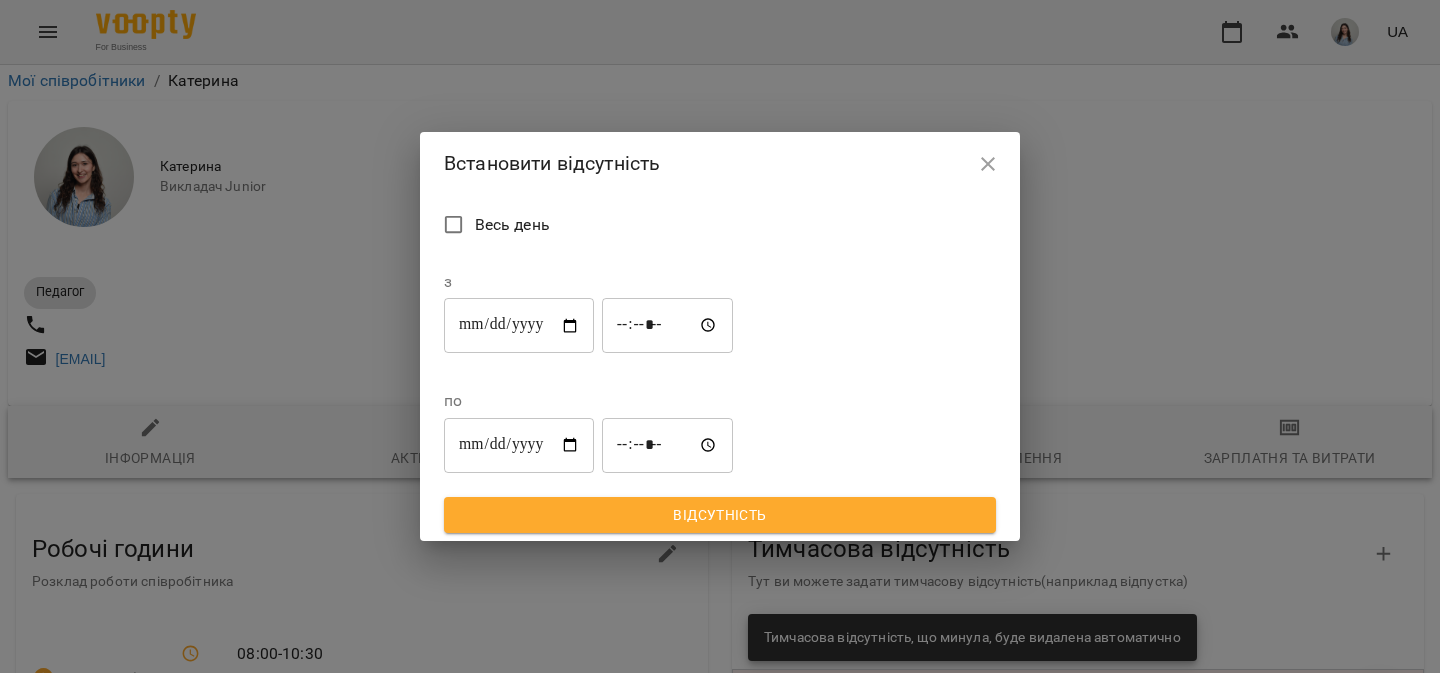 click on "*****" at bounding box center [668, 326] 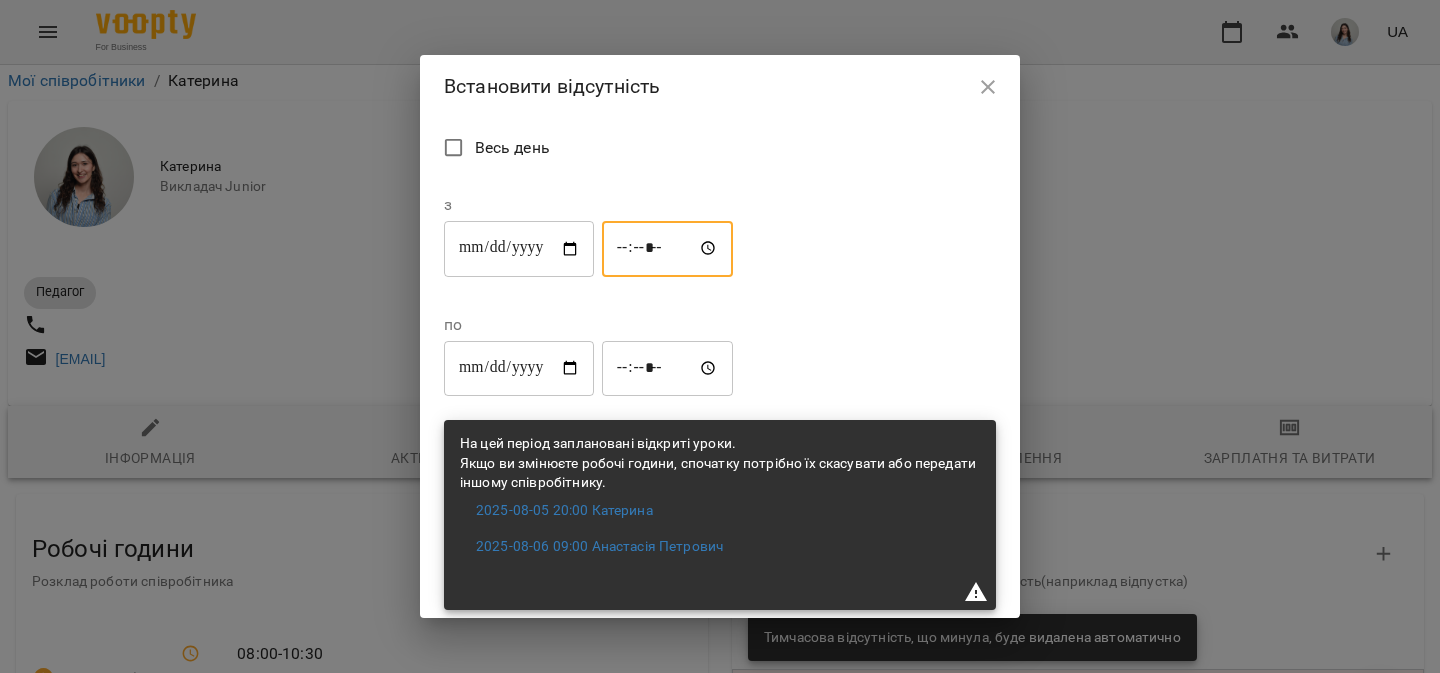 type on "*****" 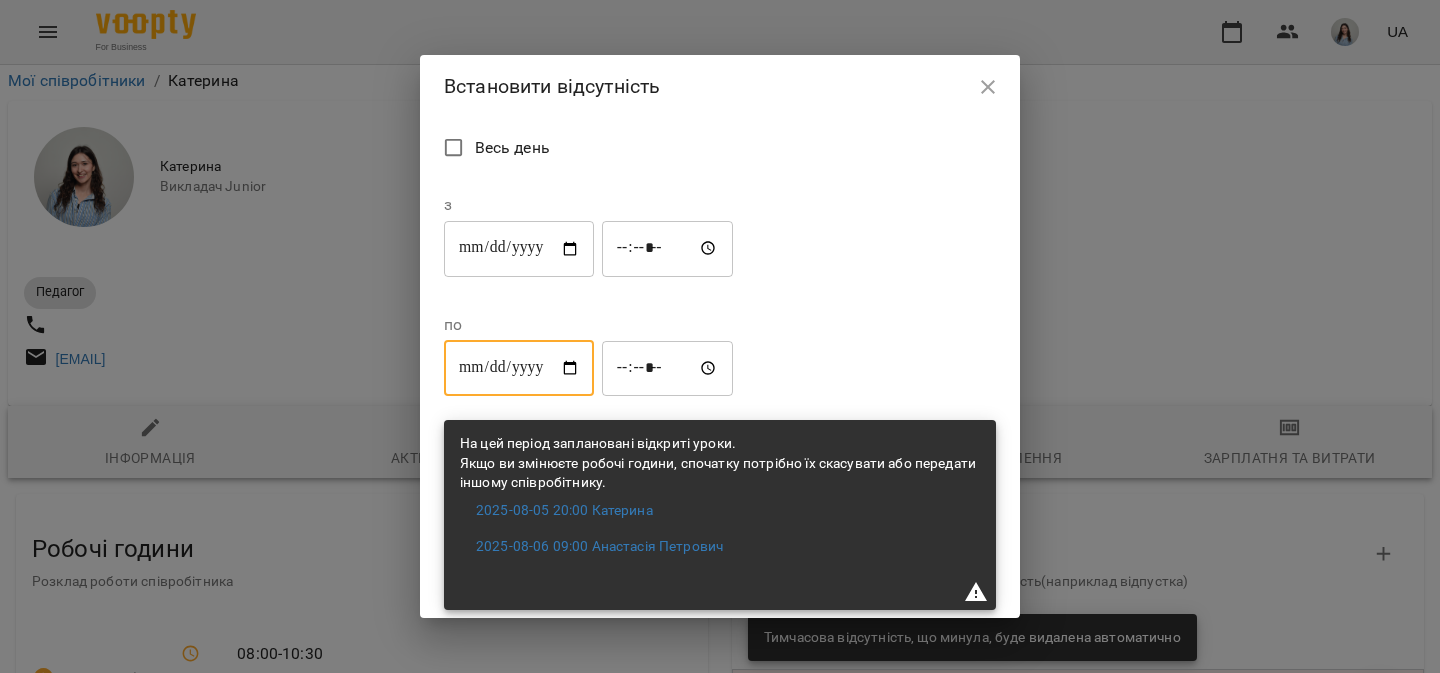 type on "**********" 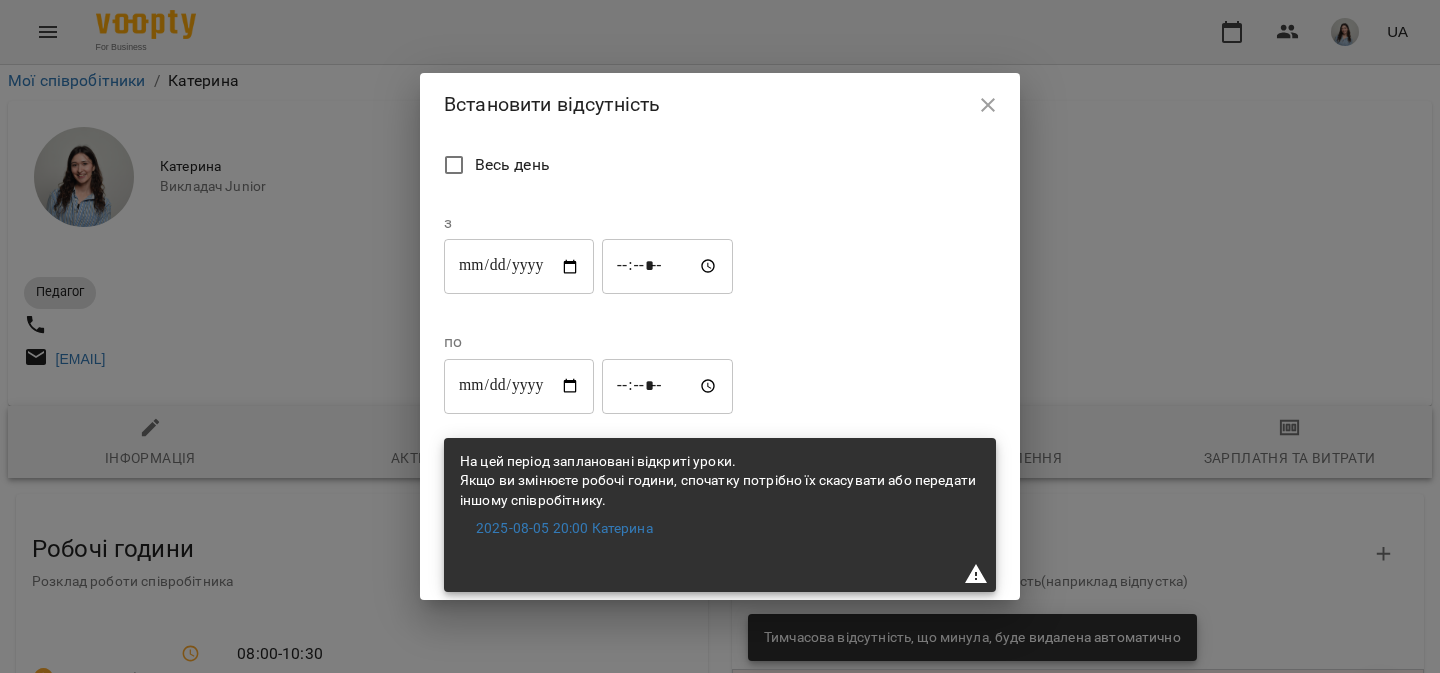 click 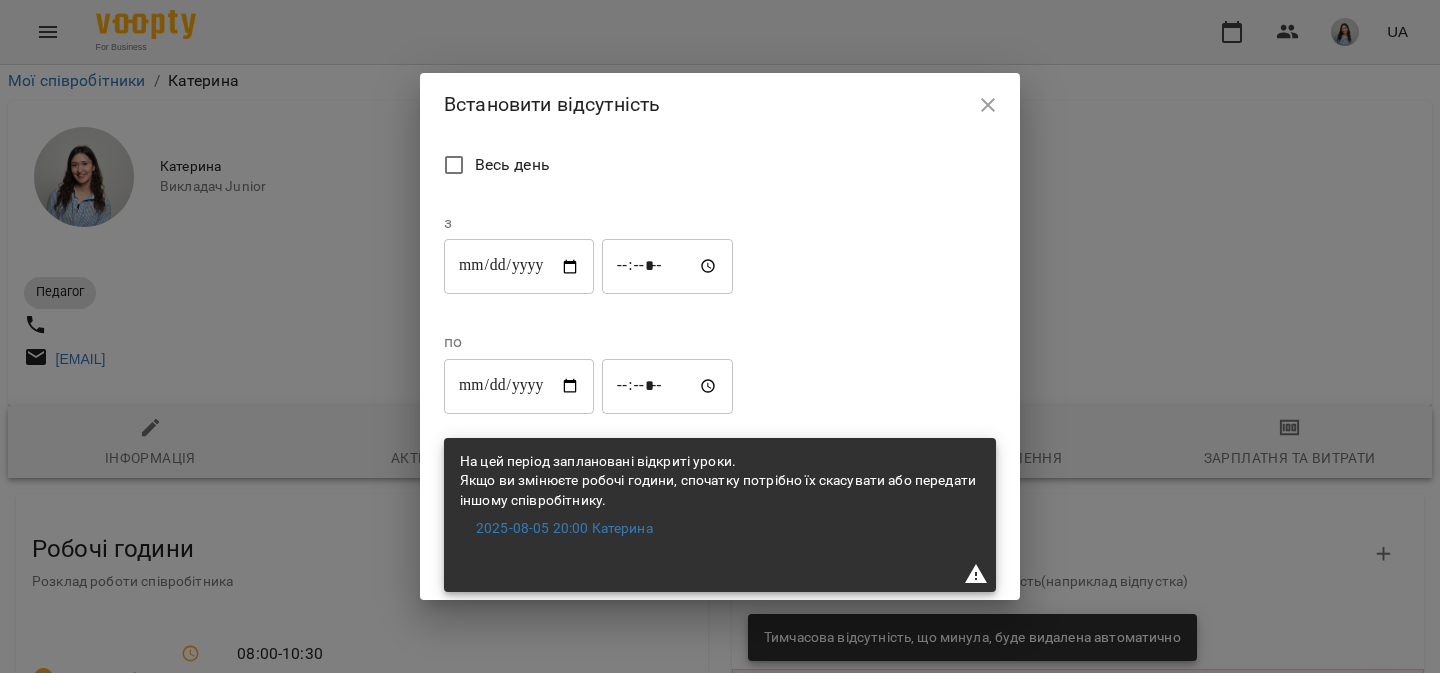 click on "*****" at bounding box center (668, 386) 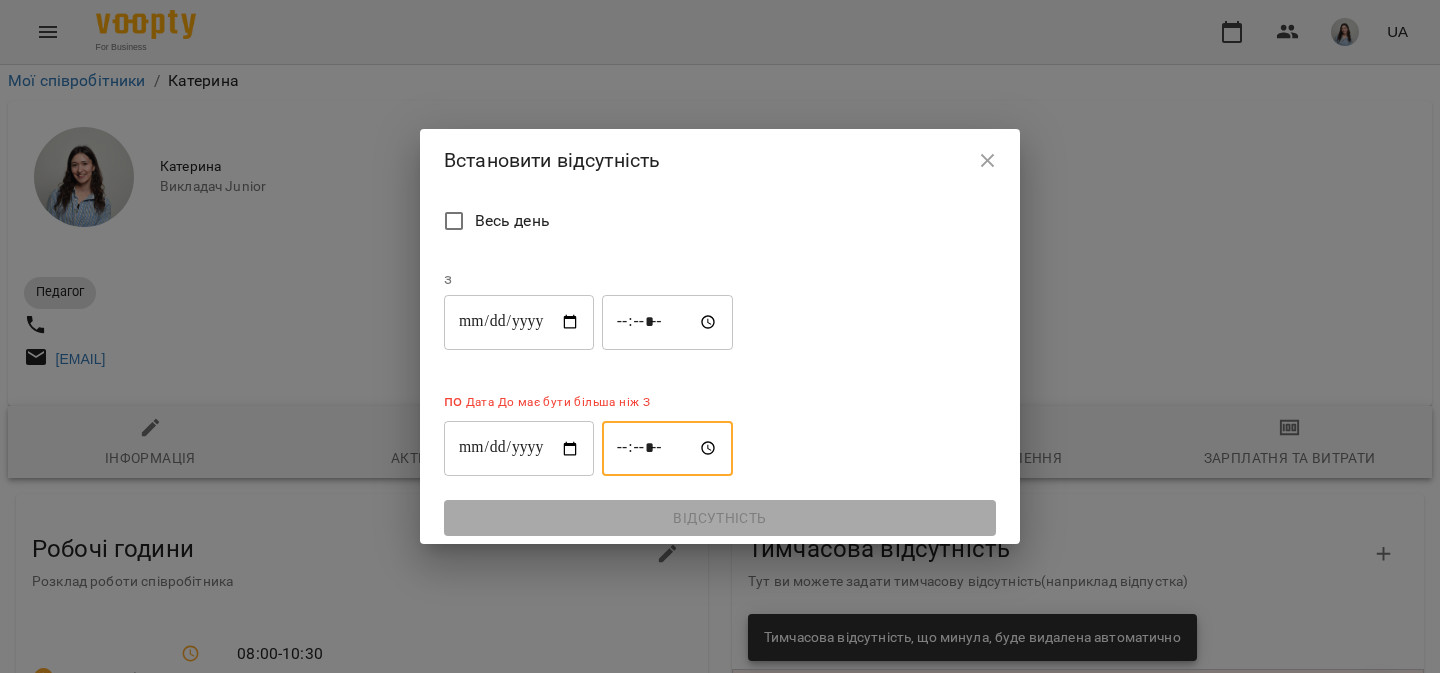 type on "*****" 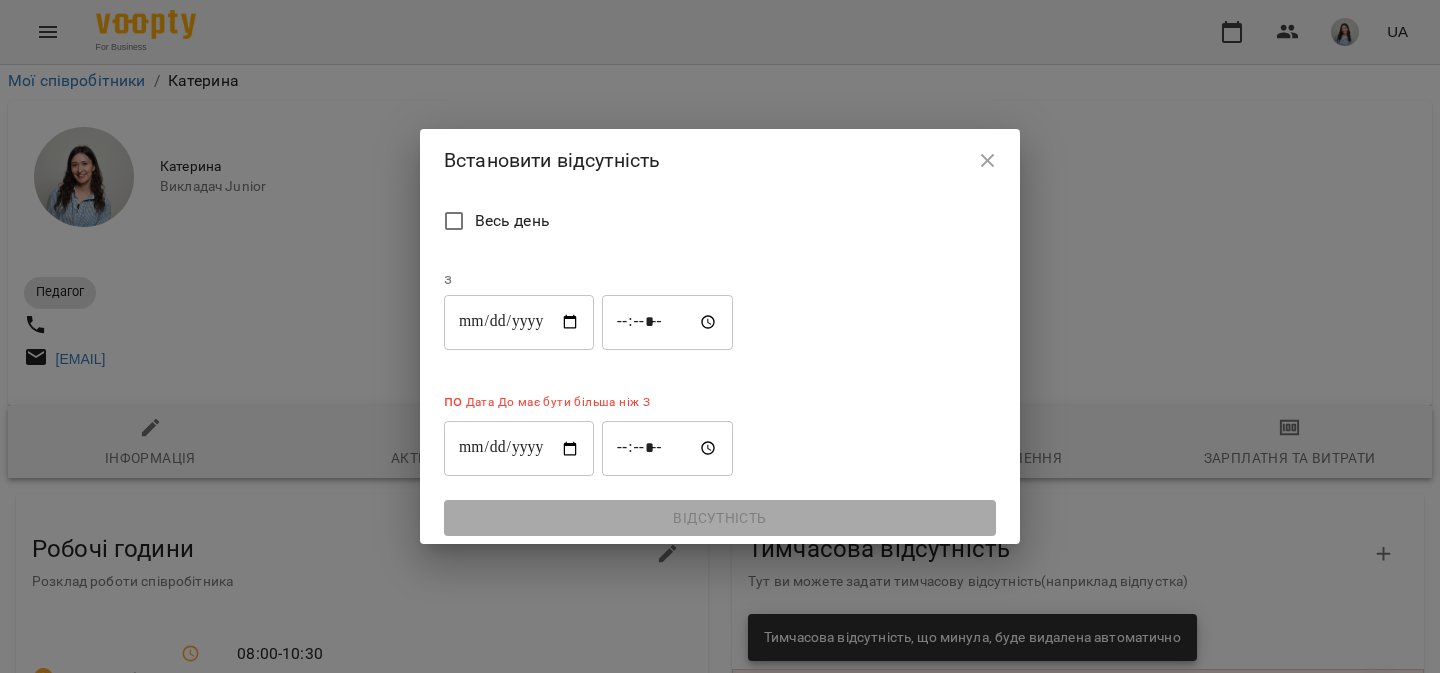 click on "**********" at bounding box center [519, 449] 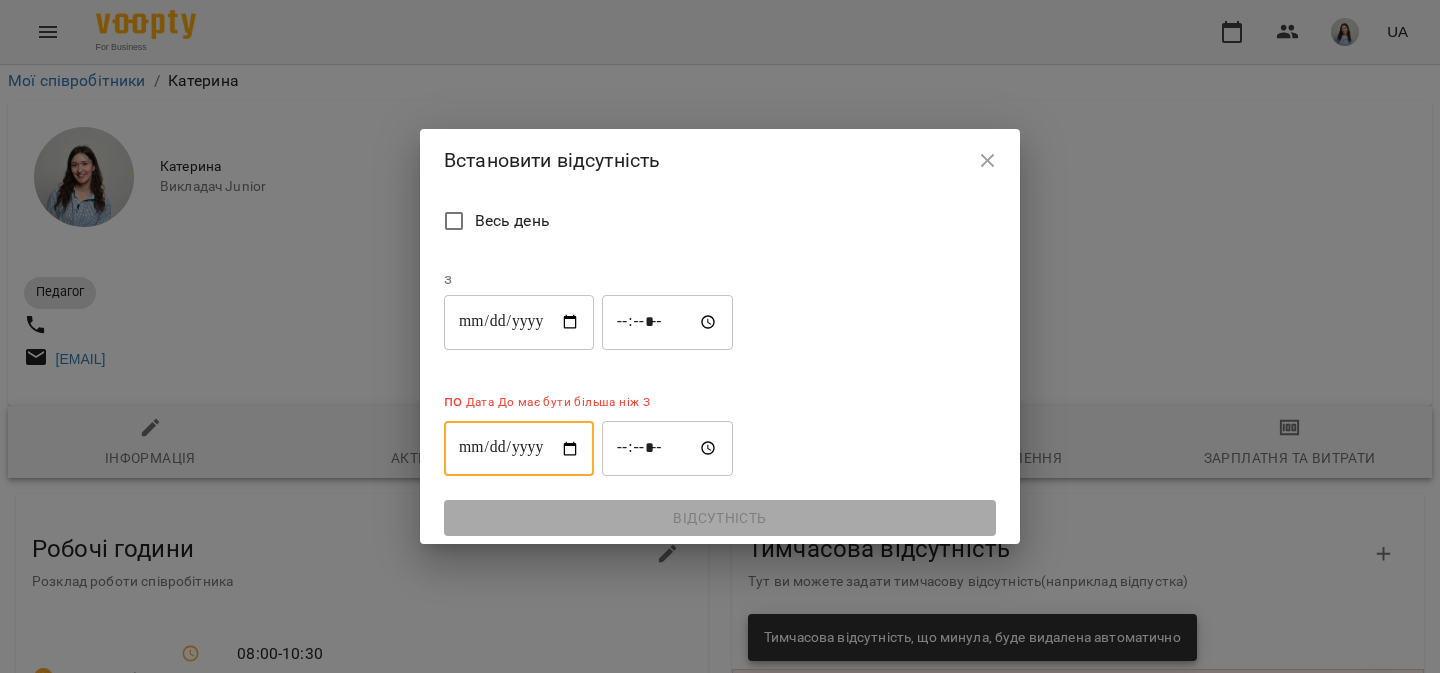 type on "**********" 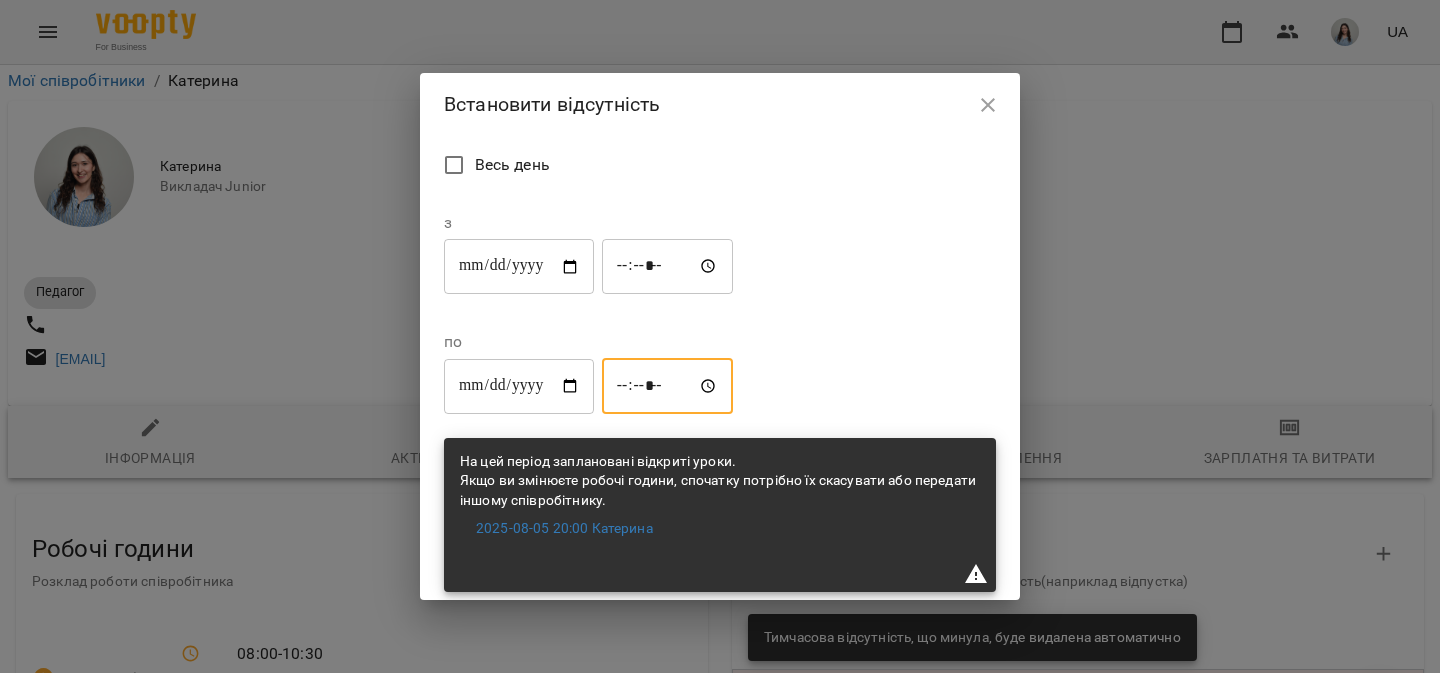 click on "*****" at bounding box center [668, 386] 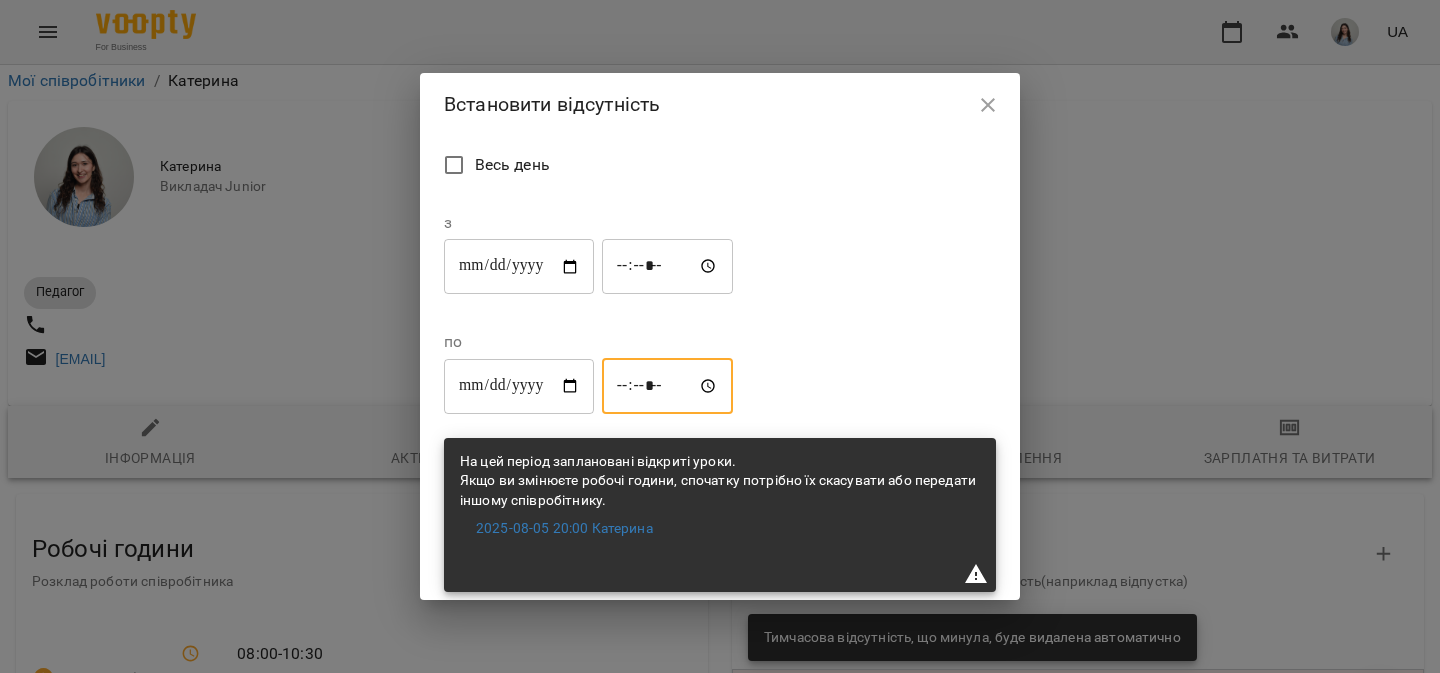 click on "Весь день" at bounding box center [720, 167] 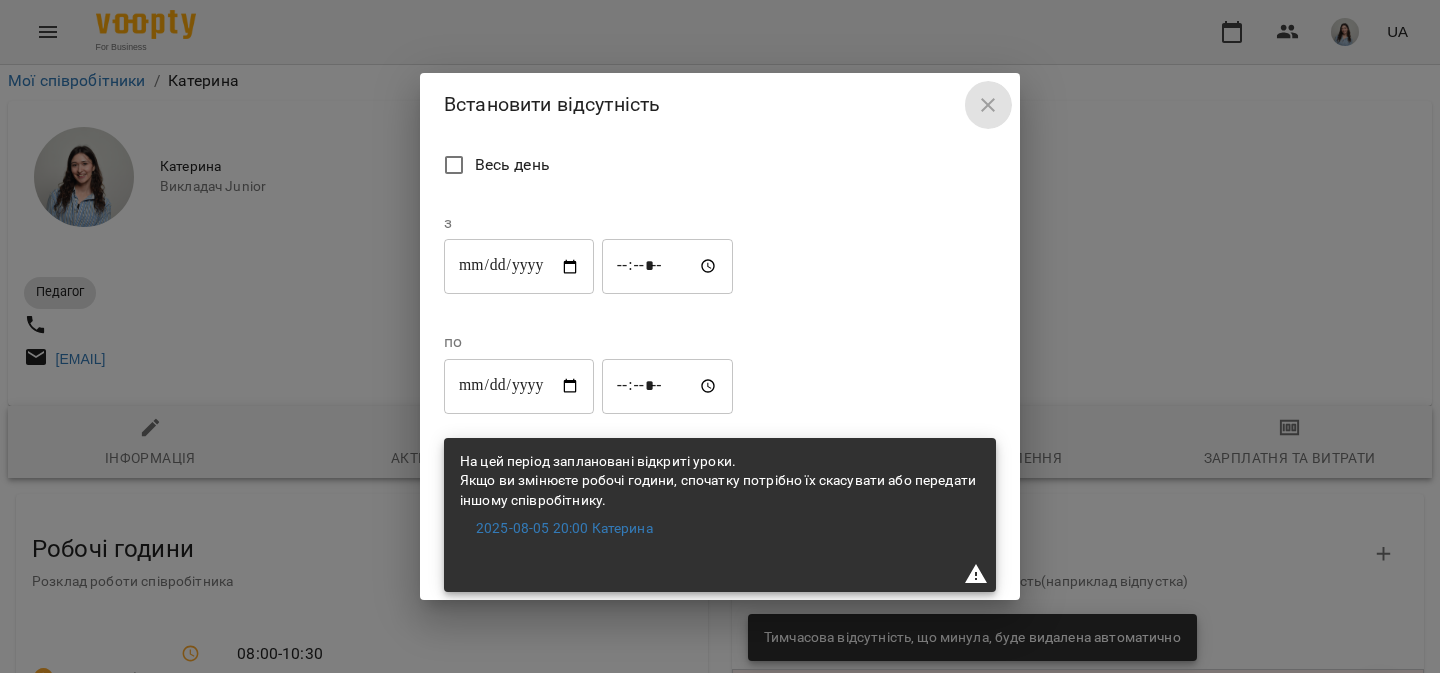 click 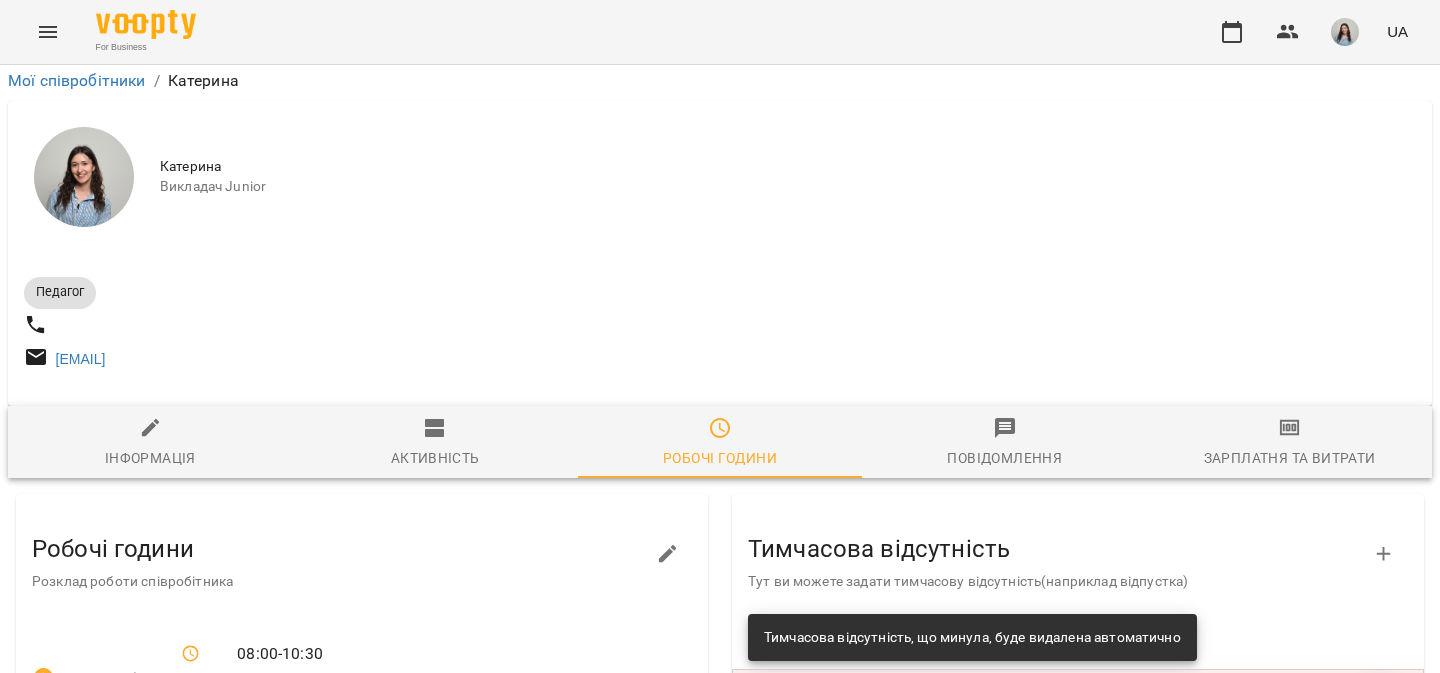 scroll, scrollTop: 739, scrollLeft: 0, axis: vertical 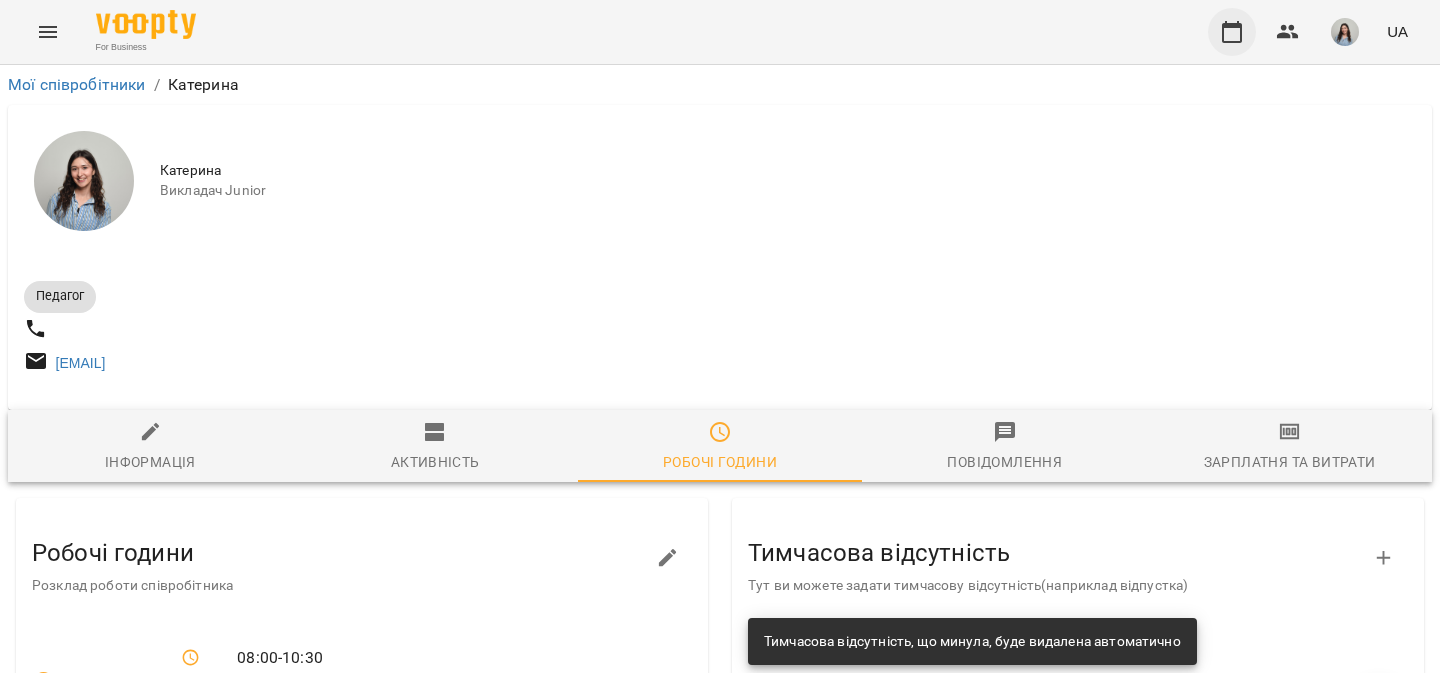 click 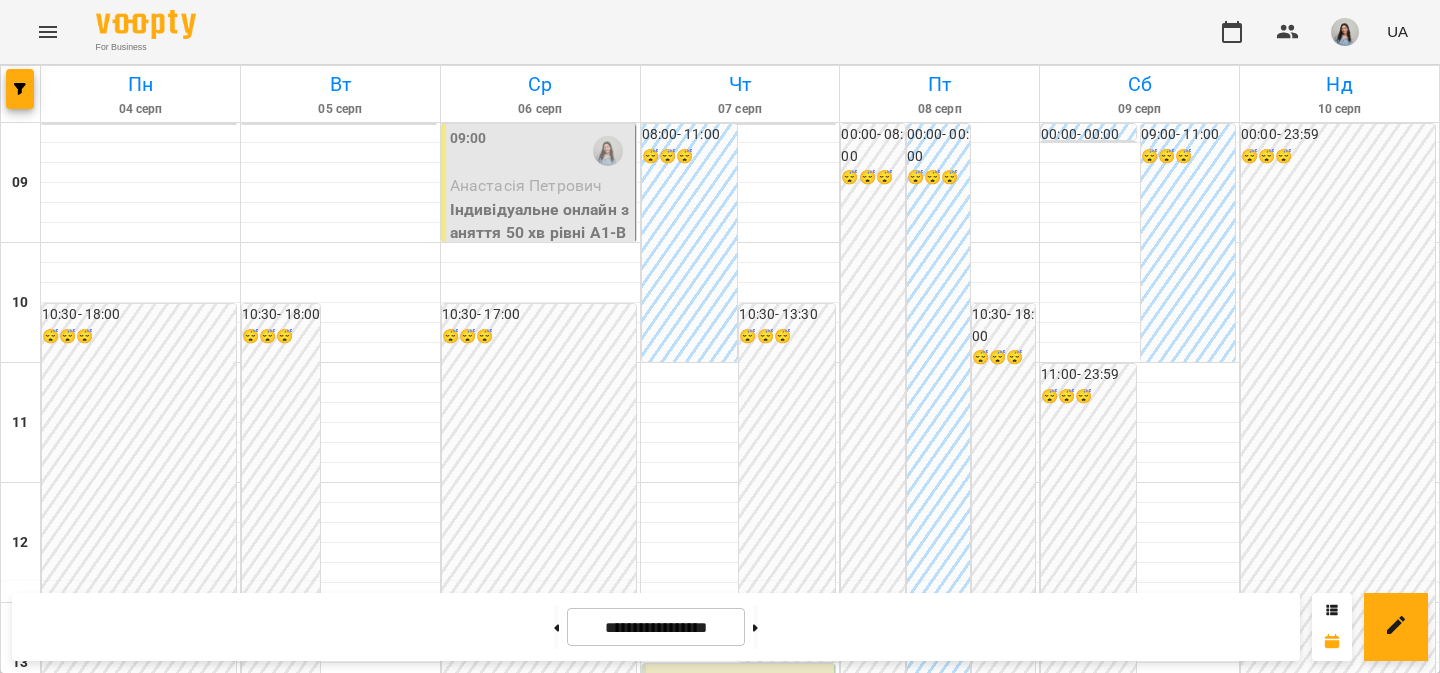 scroll, scrollTop: 0, scrollLeft: 0, axis: both 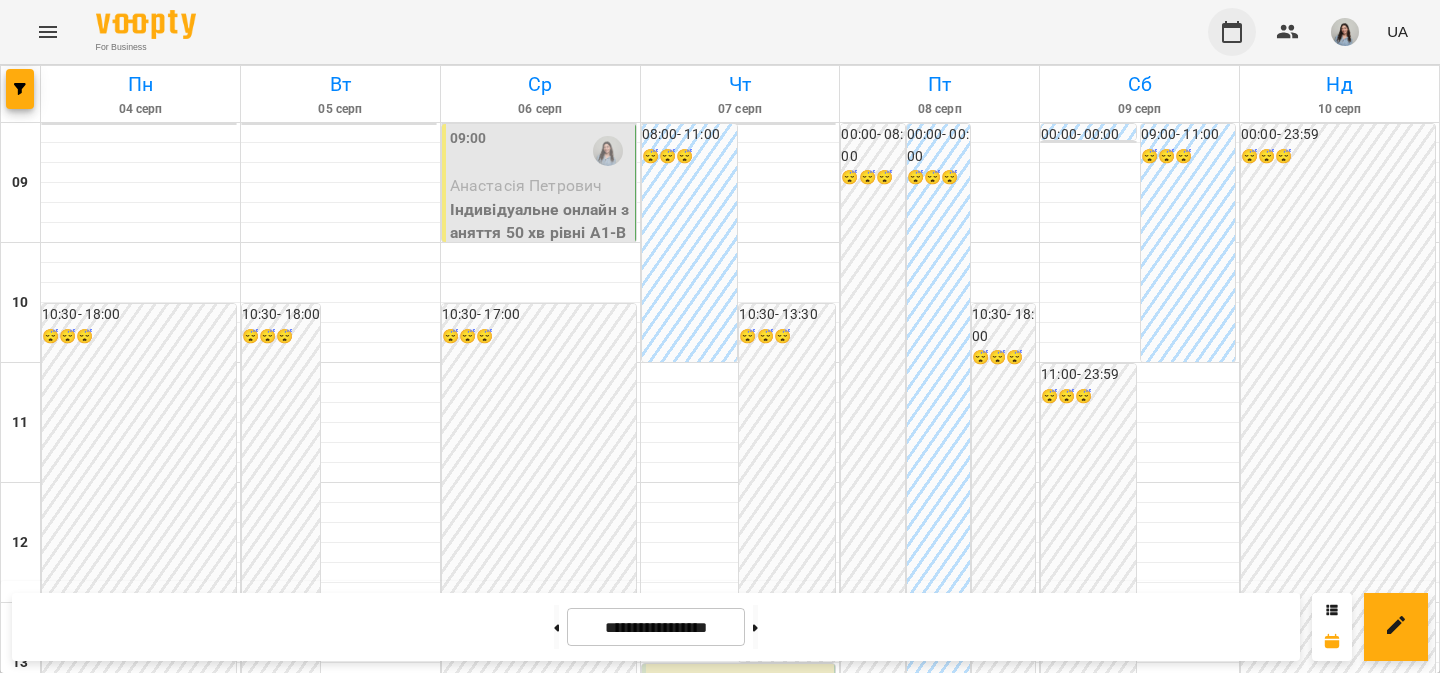 click 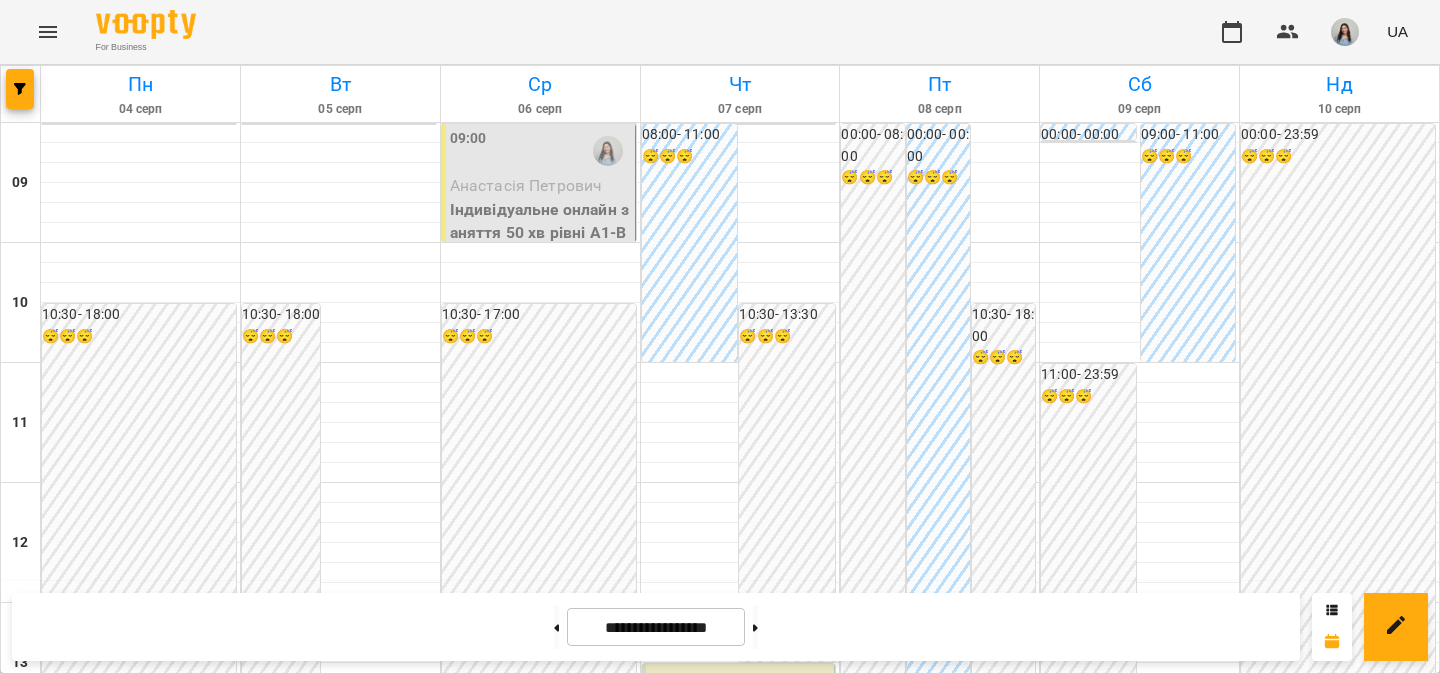click at bounding box center (1345, 32) 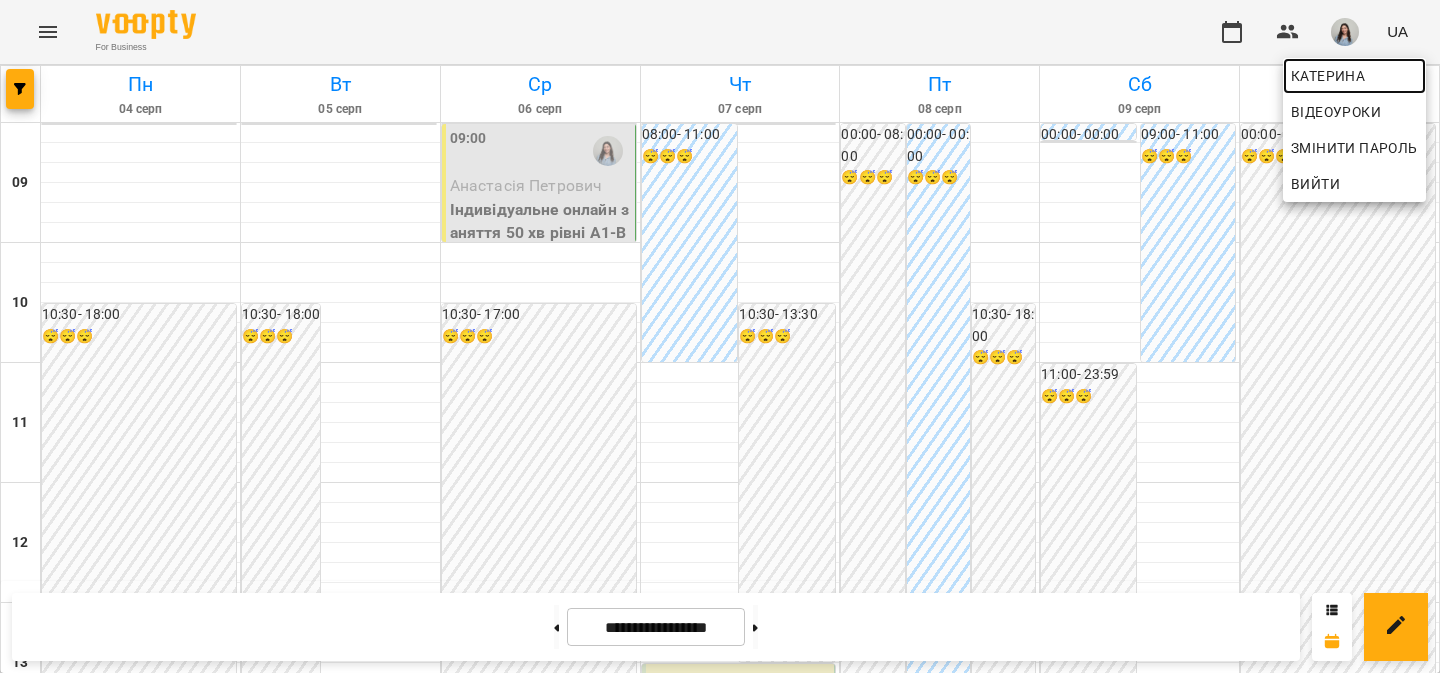 click on "Катерина" at bounding box center (1354, 76) 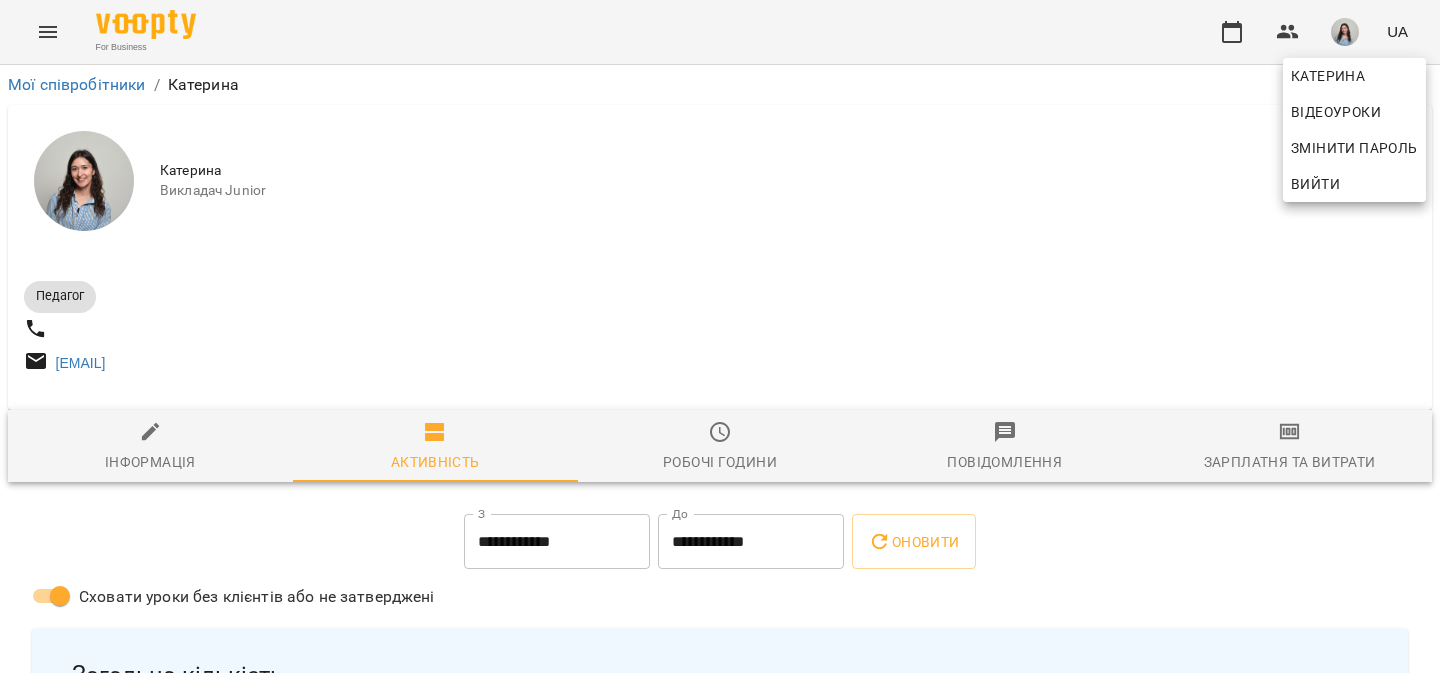 click at bounding box center (720, 336) 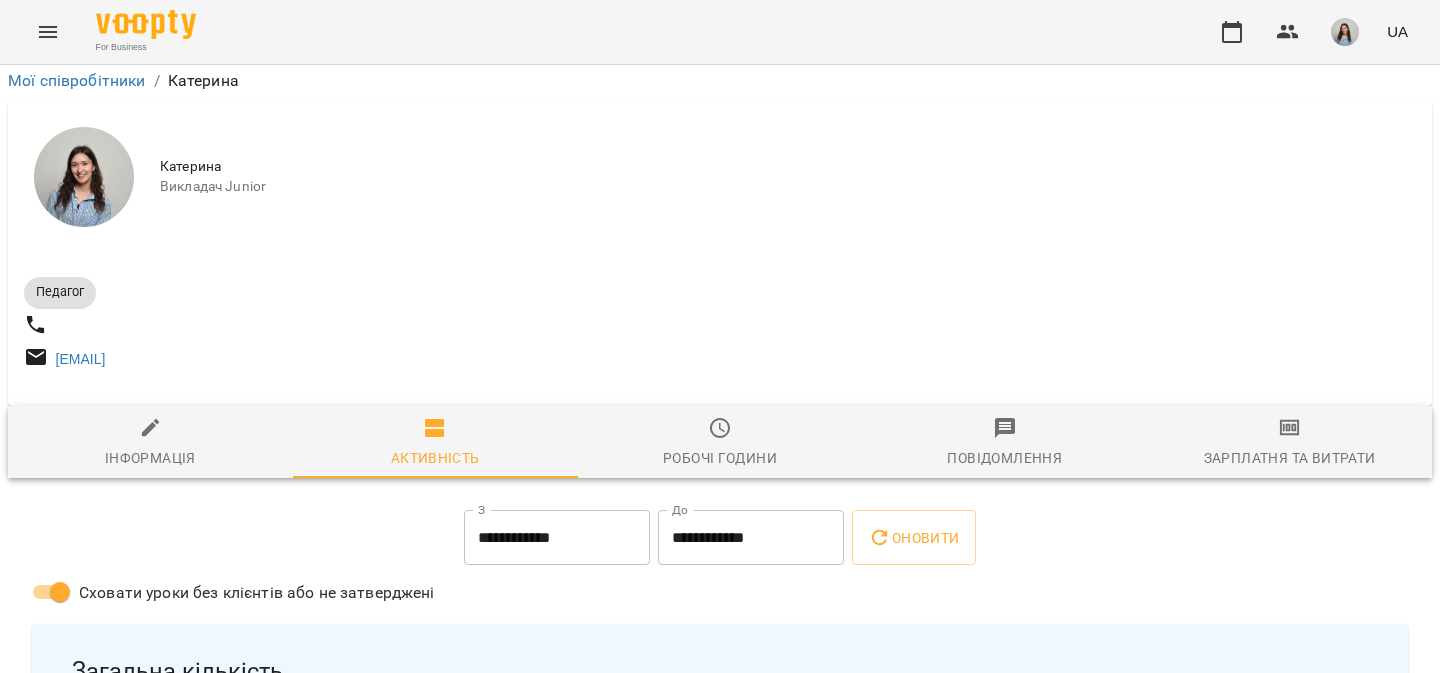 scroll, scrollTop: 247, scrollLeft: 0, axis: vertical 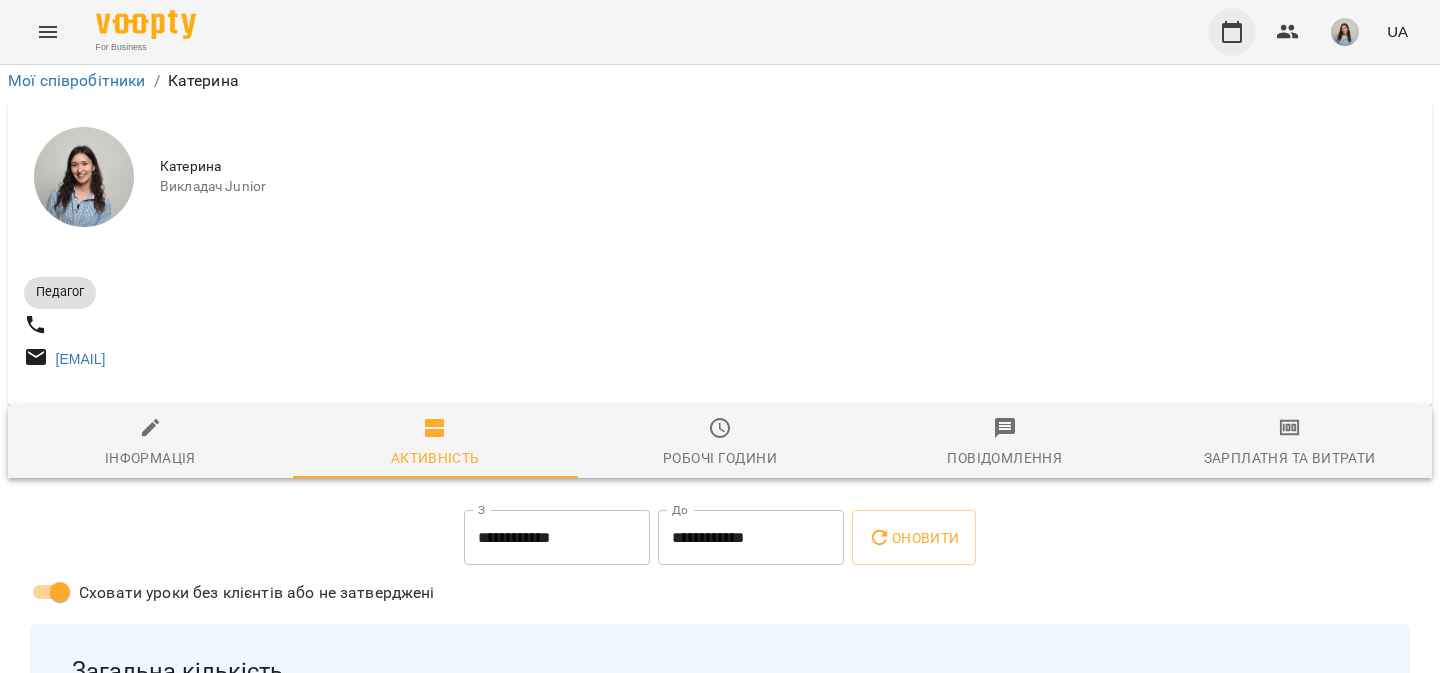 click at bounding box center [1232, 32] 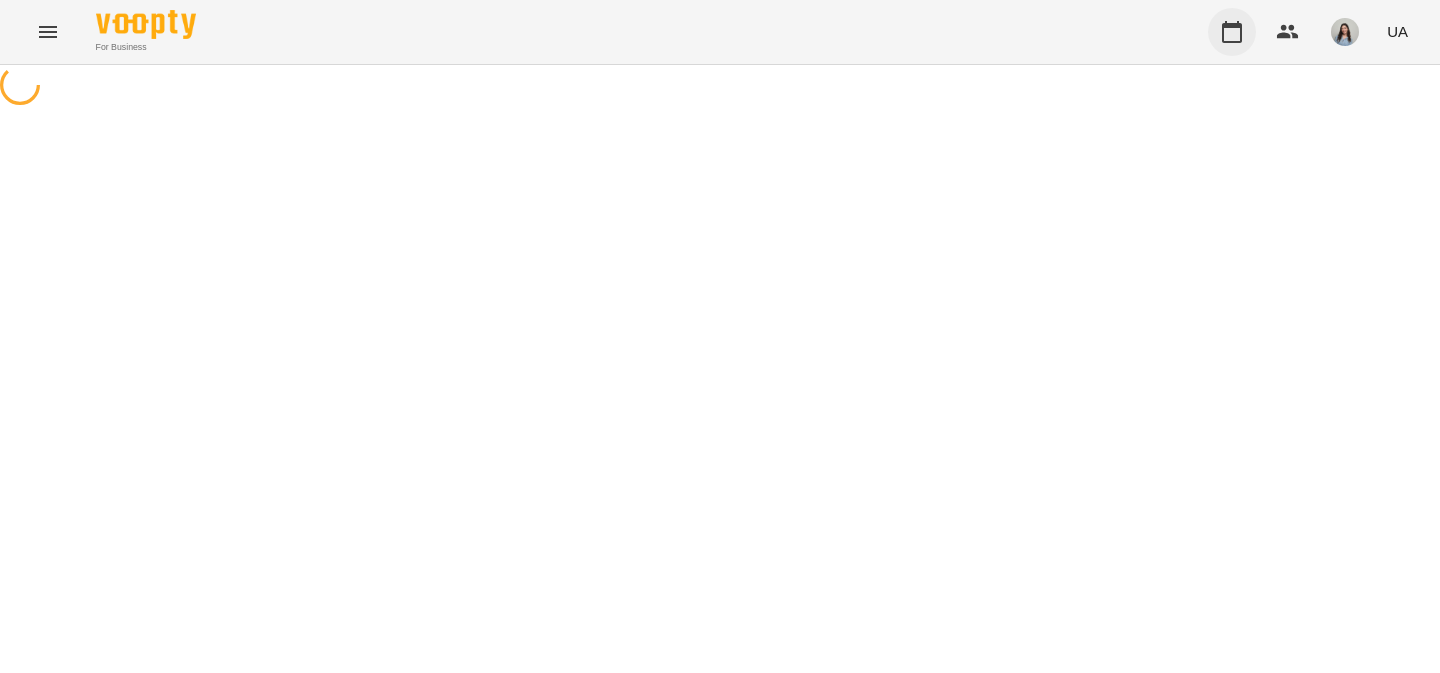scroll, scrollTop: 0, scrollLeft: 0, axis: both 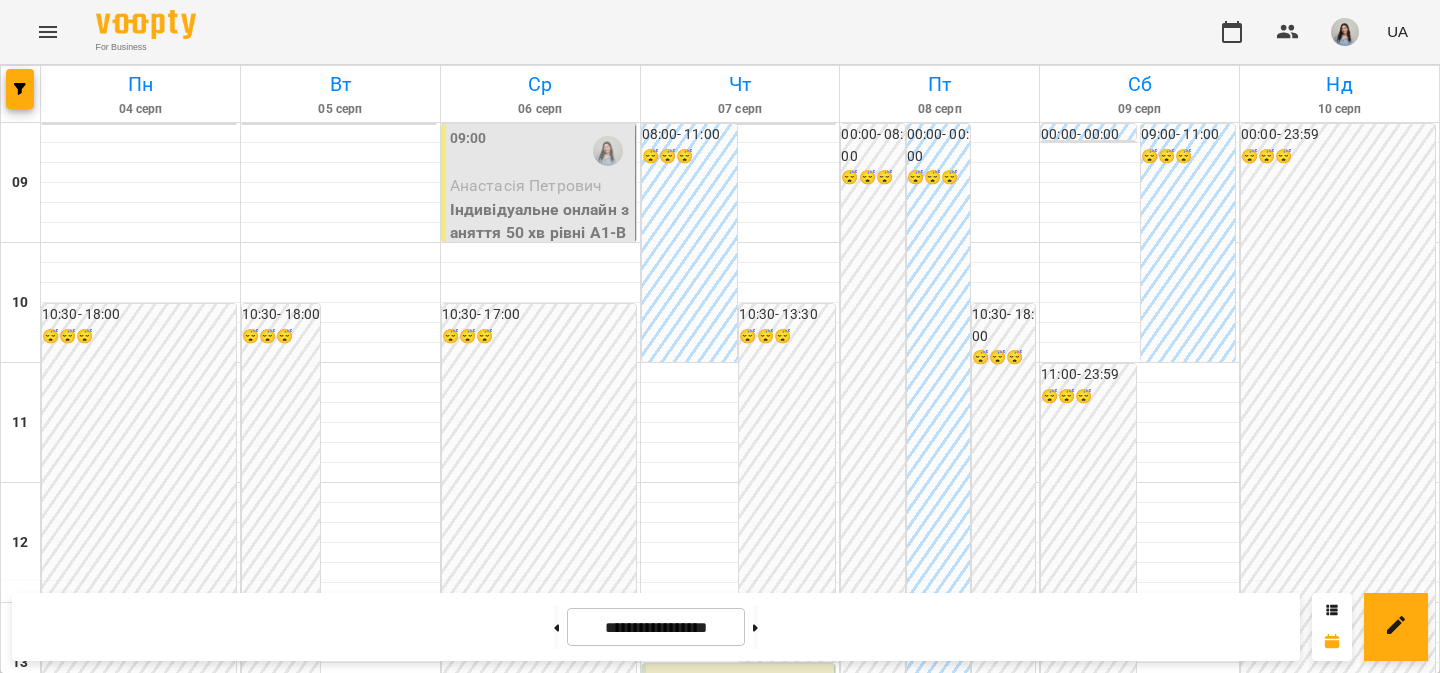 click at bounding box center (1345, 32) 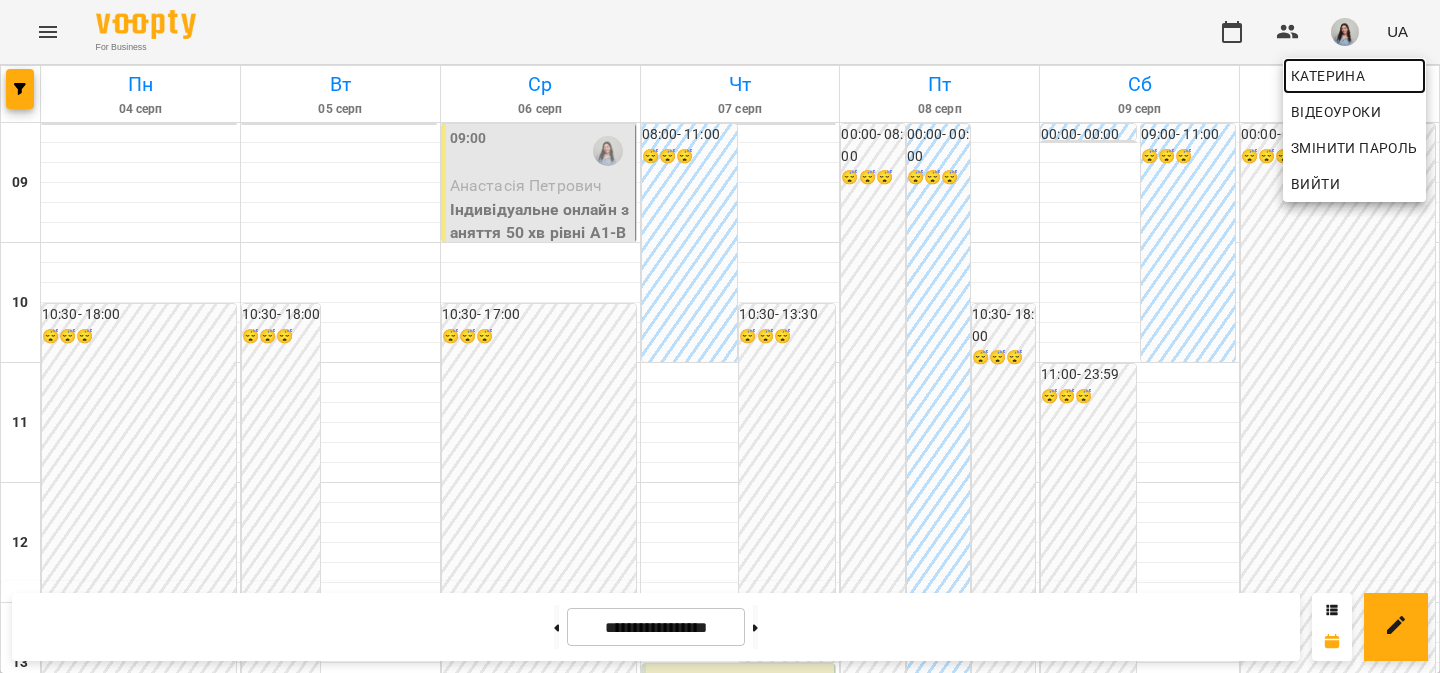click on "Катерина" at bounding box center [1354, 76] 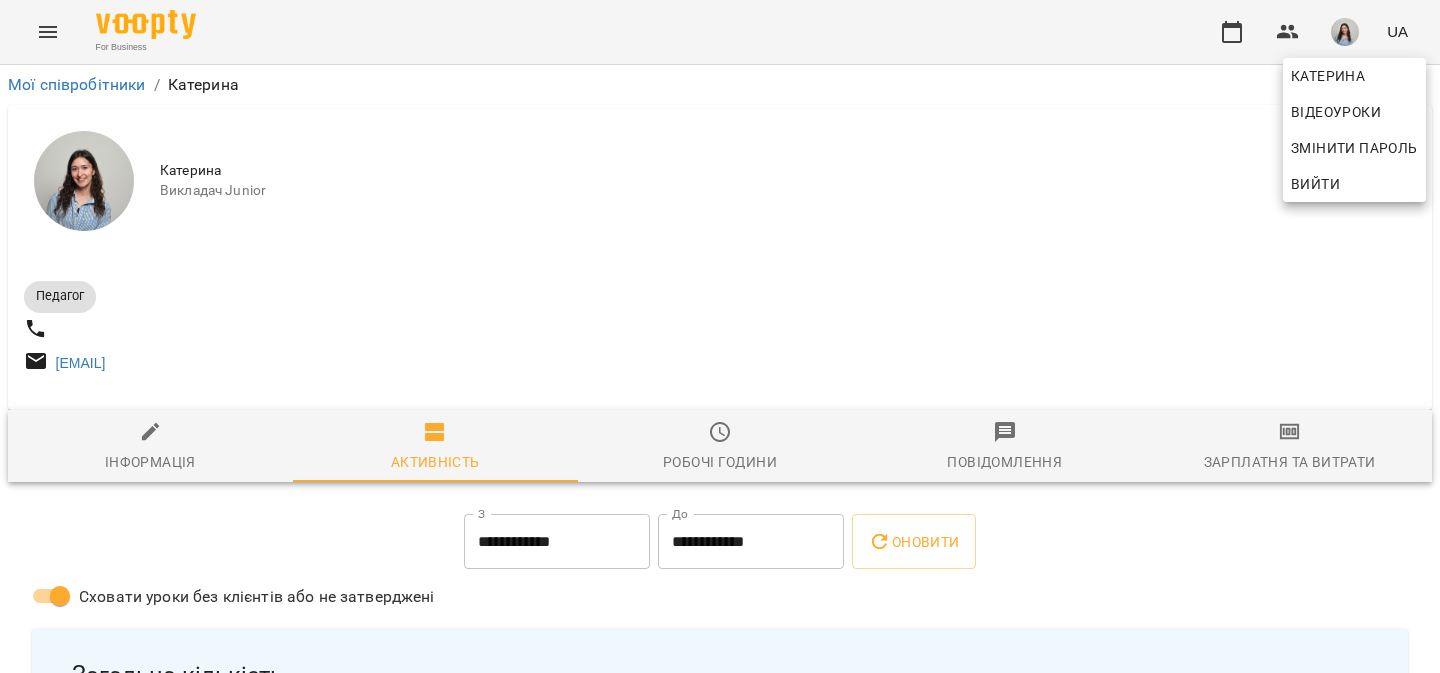 click at bounding box center [720, 336] 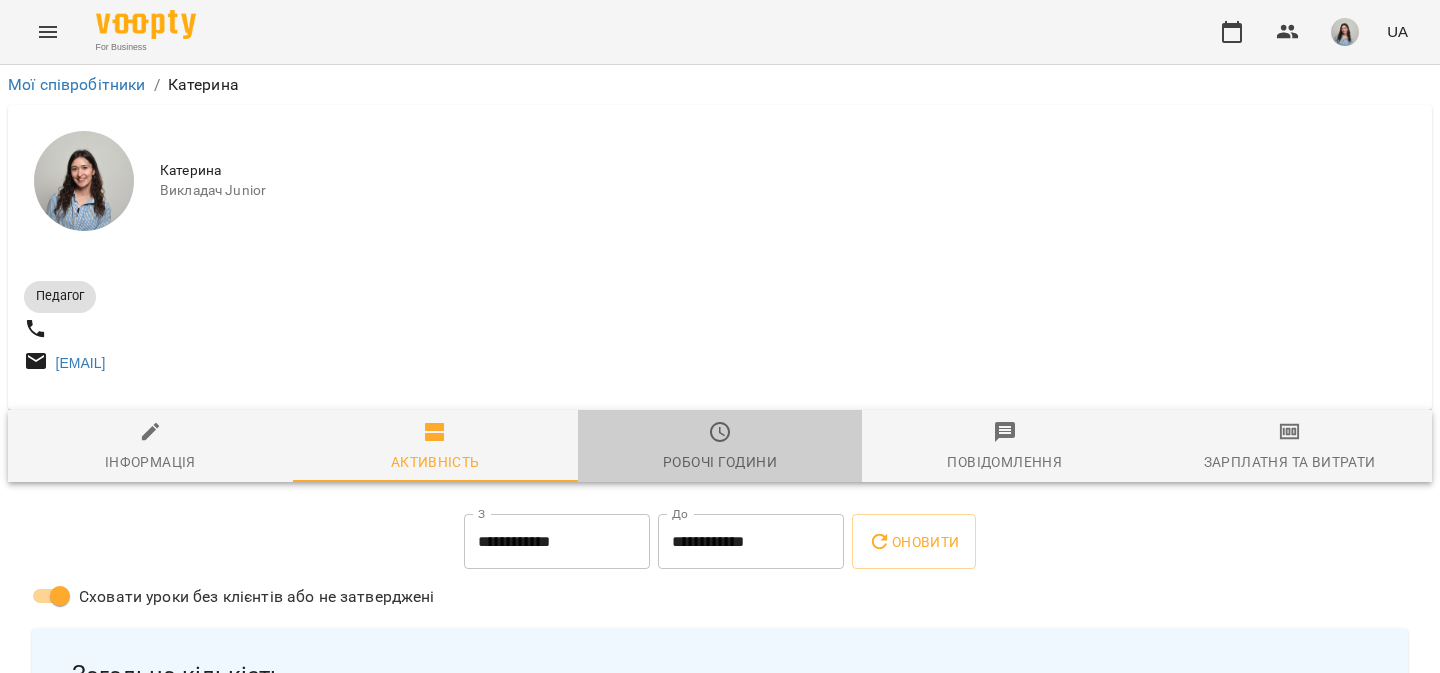 click on "Робочі години" at bounding box center [720, 462] 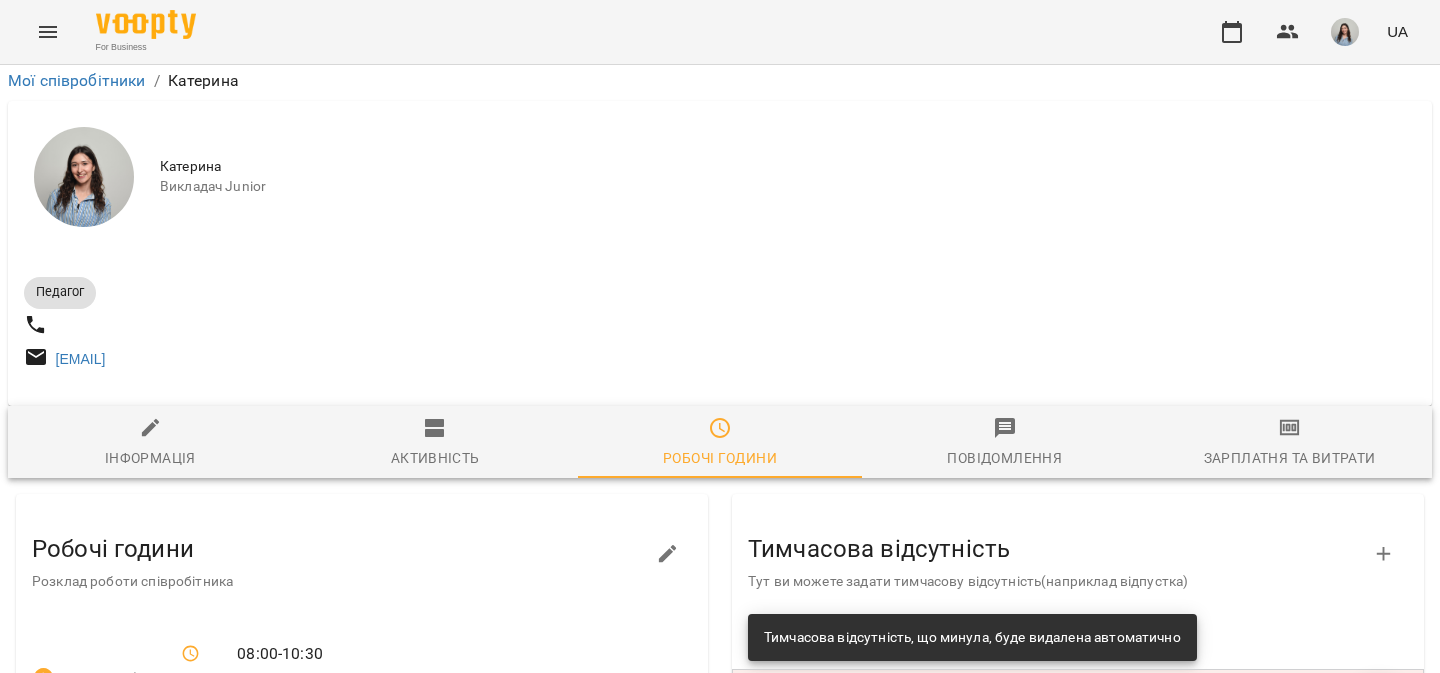 scroll, scrollTop: 642, scrollLeft: 0, axis: vertical 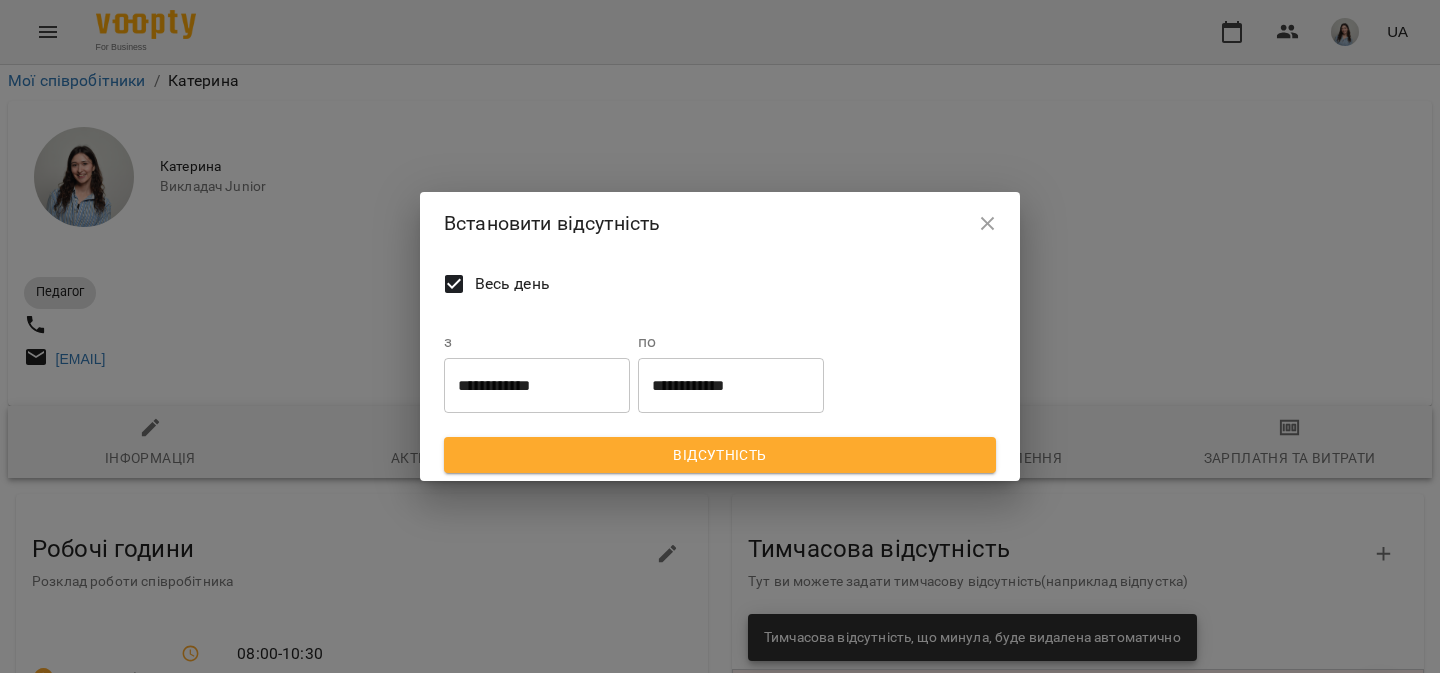 click on "**********" at bounding box center (537, 385) 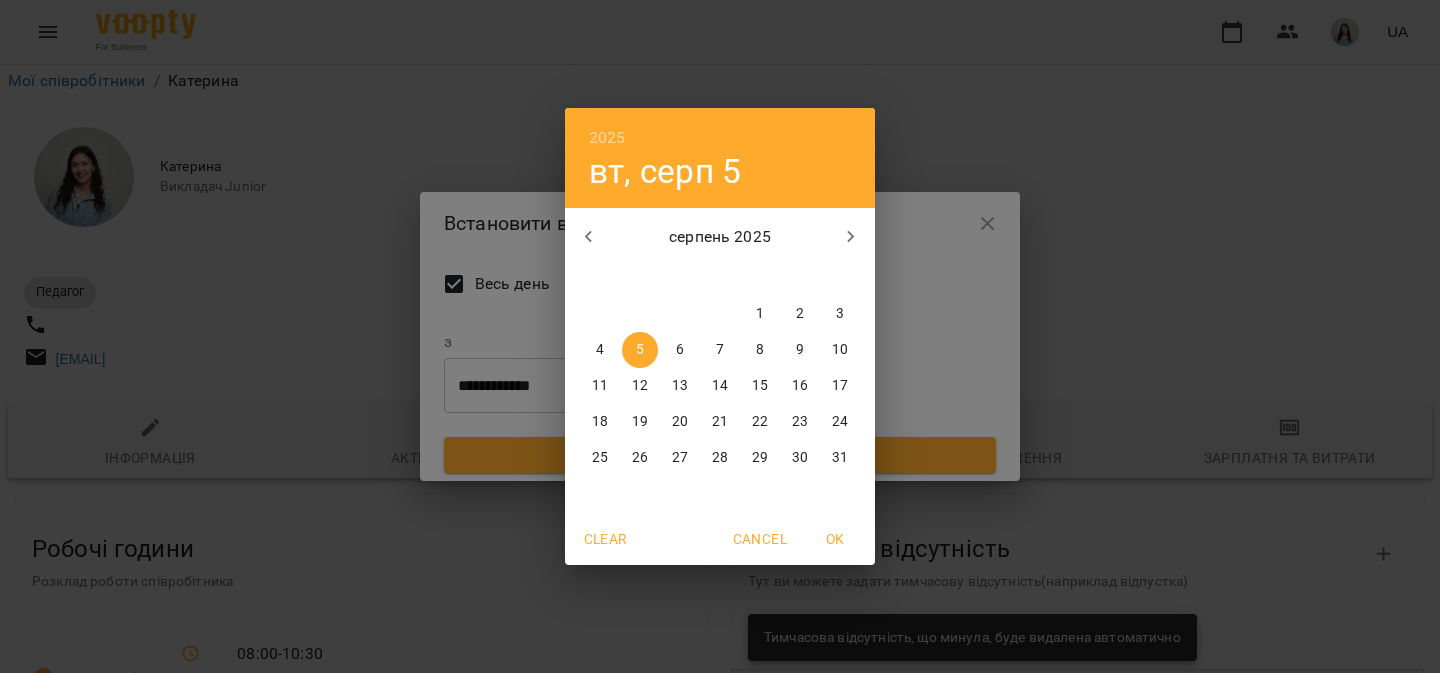 click on "[YEAR] [DAY_NAME], [MONTH_NAME] [DAY] [MONTH_NAME] [DAY_NAME] [DAY_NAME] [DAY_NAME] [DAY_NAME] [DAY_NAME] [DAY_NAME] [DAY_NAME] [DAY_NAME] [DAY_NAME] [DAY_NAME] [DAY_NAME] [DAY_NAME] [DAY_NAME] [DAY_NAME] [DAY_NAME] [DAY_NAME] [DAY_NAME] [DAY_NAME] [DAY_NAME] [DAY_NAME] [DAY_NAME] [DAY_NAME] [DAY_NAME] [DAY_NAME] [DAY_NAME] [DAY_NAME] Clear Cancel OK" at bounding box center [720, 336] 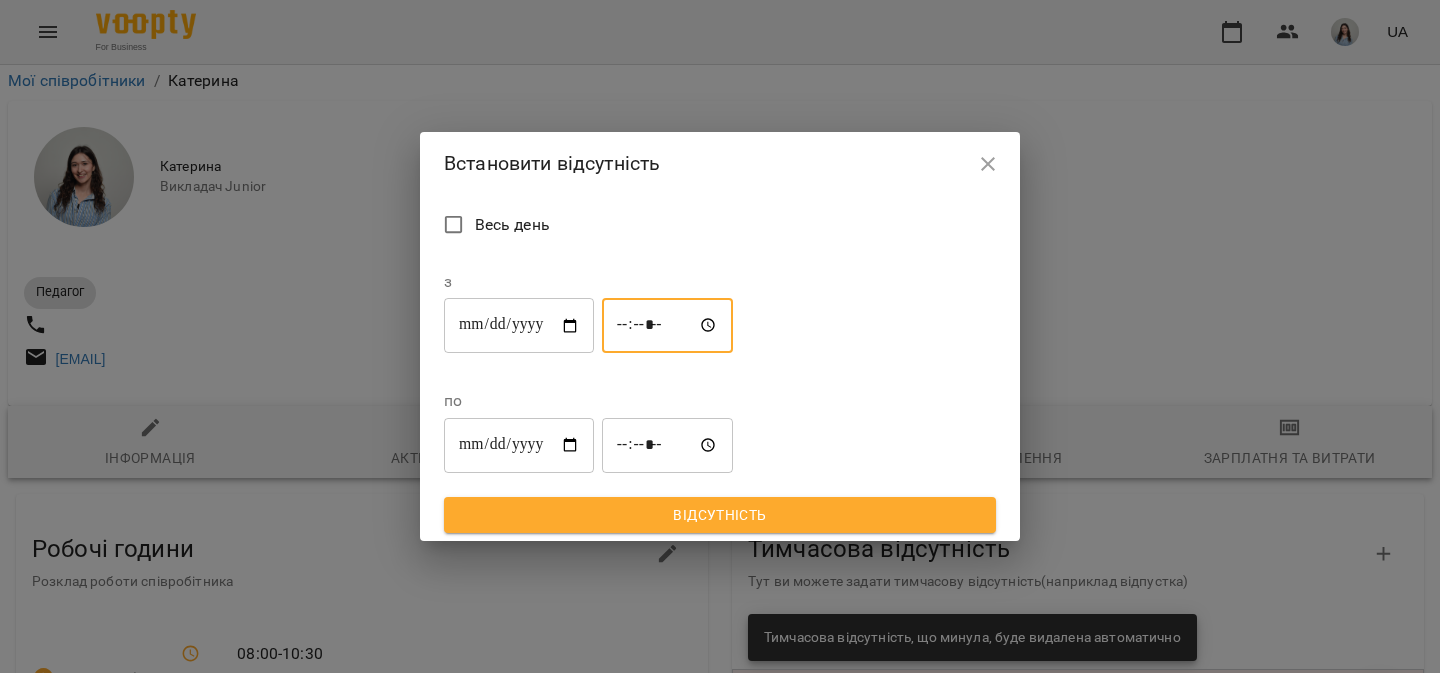 click on "*****" at bounding box center (668, 326) 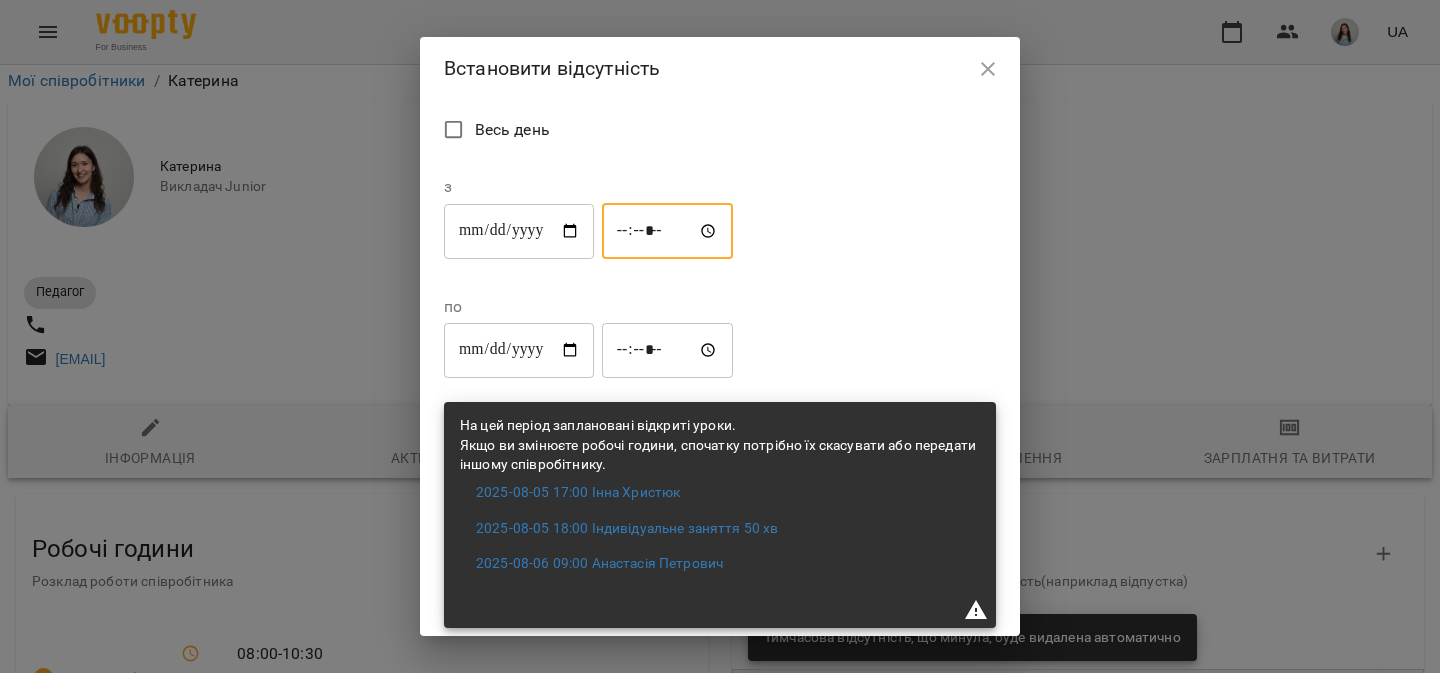 type on "*****" 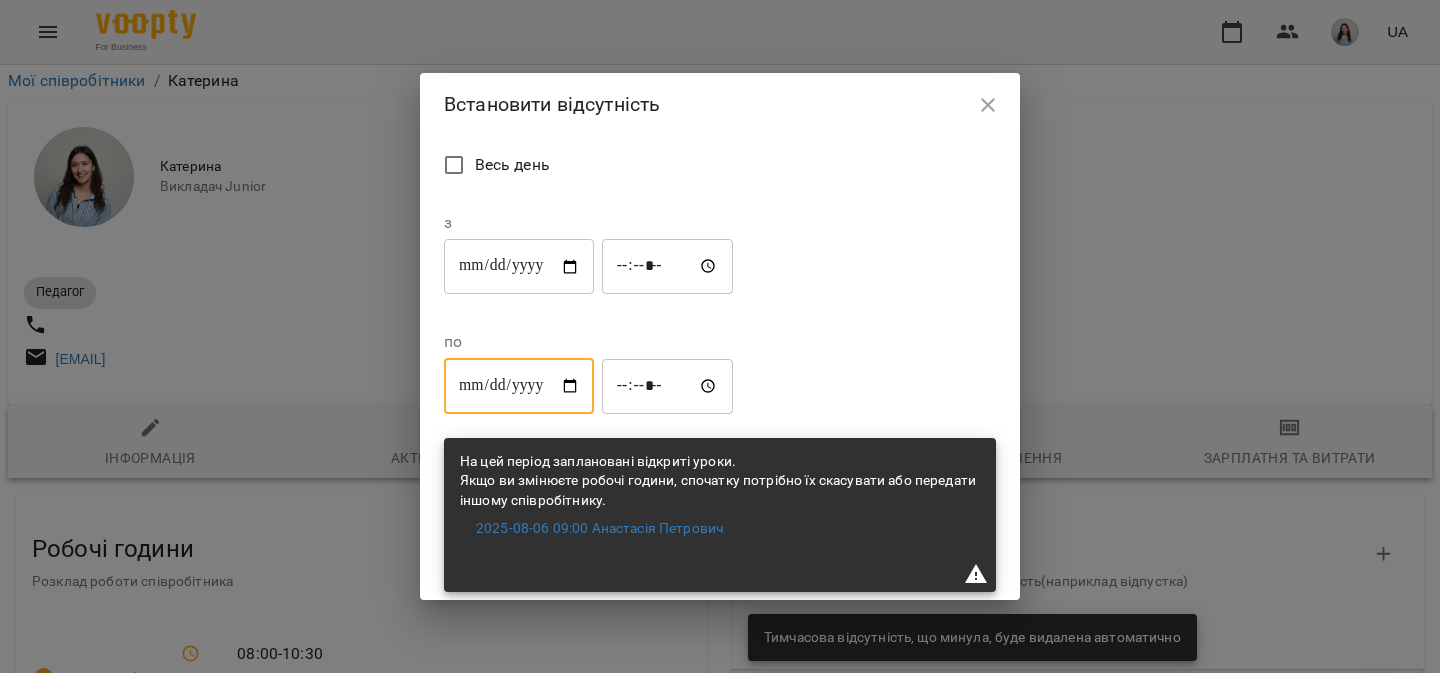 click on "**********" at bounding box center (519, 386) 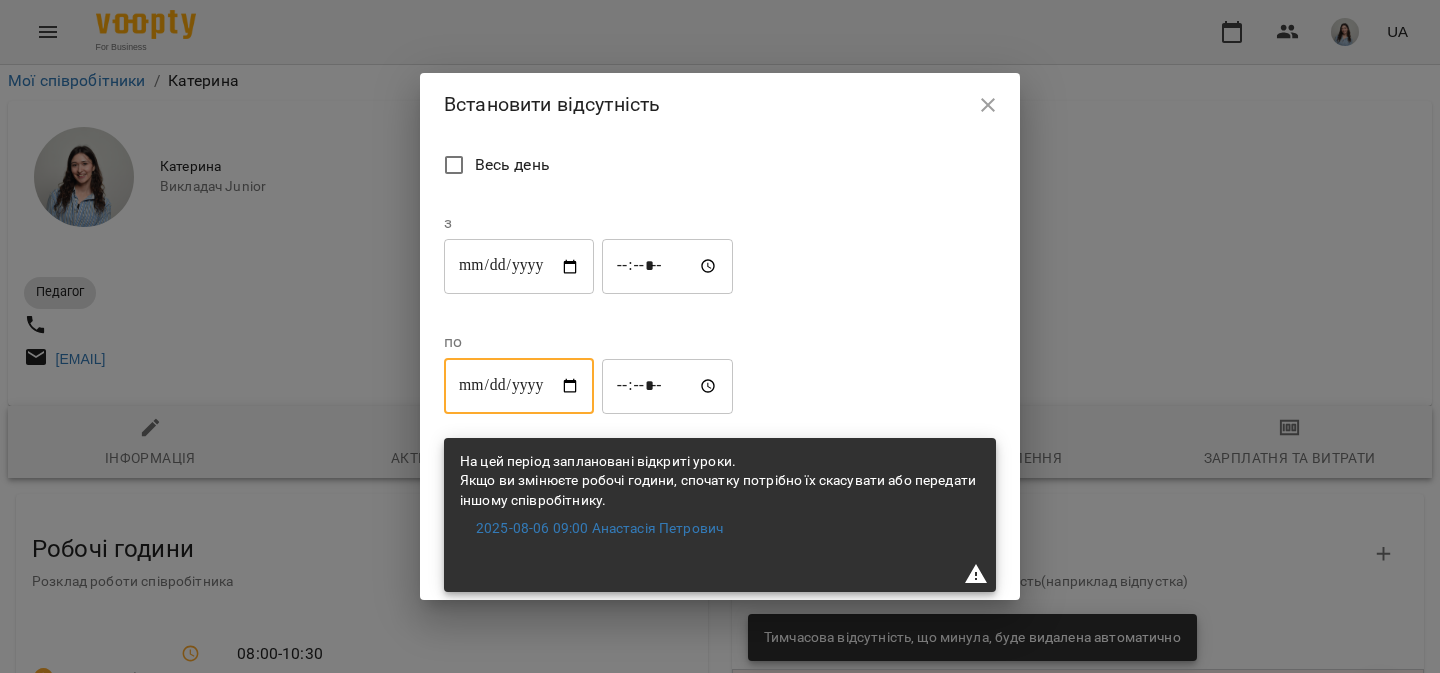 click on "**********" at bounding box center [519, 386] 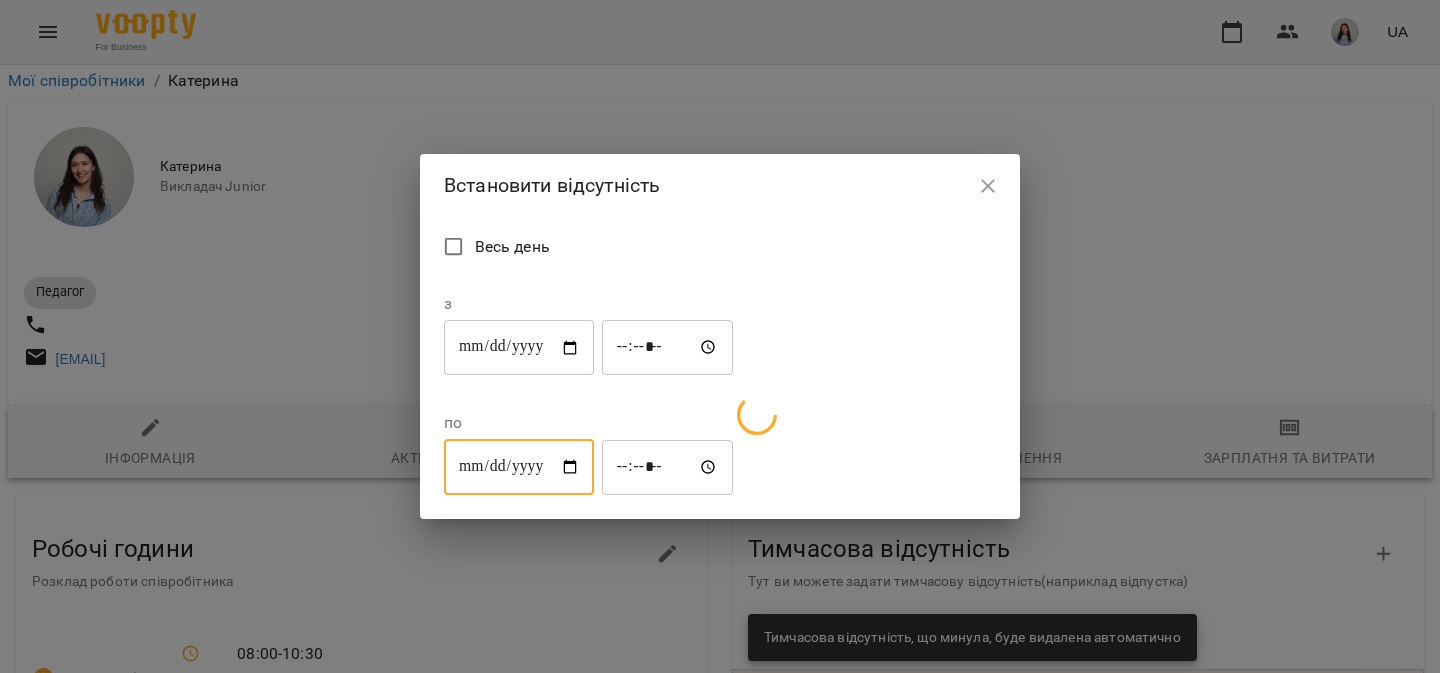type on "**********" 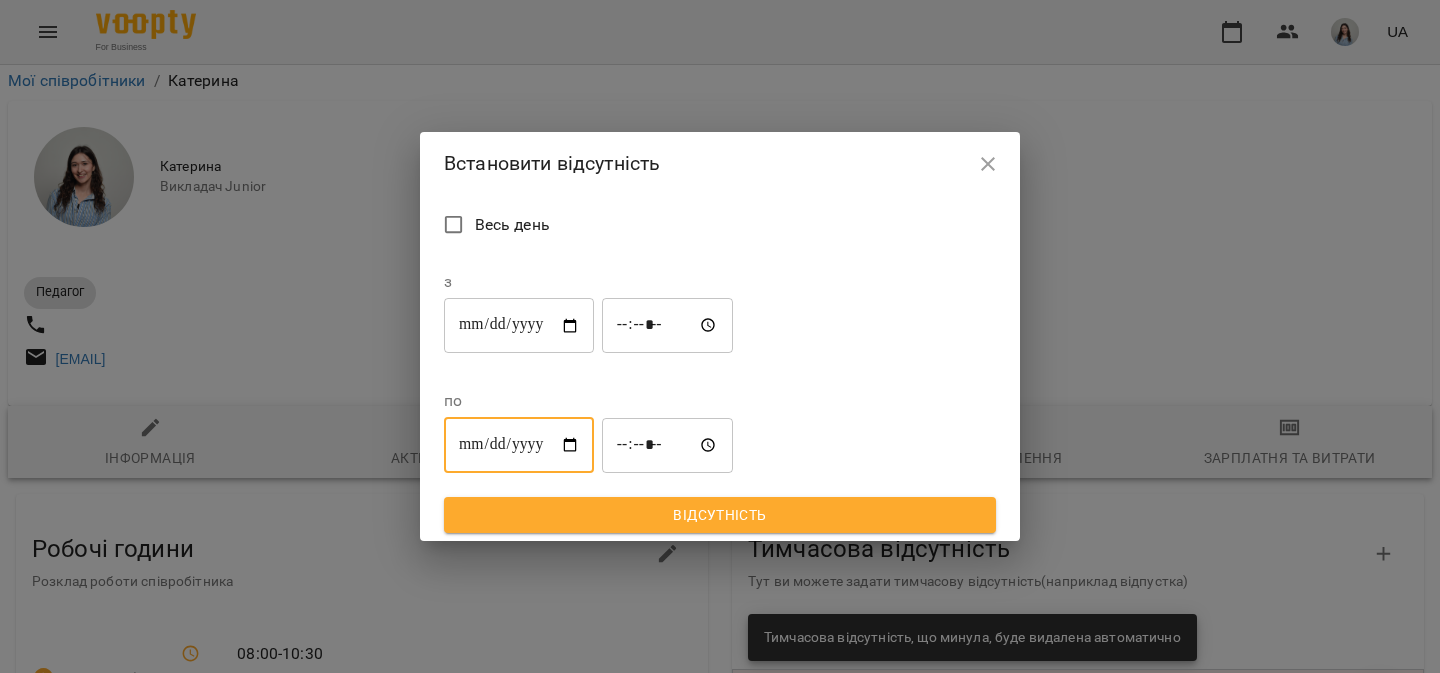 click on "Відсутність" at bounding box center (720, 515) 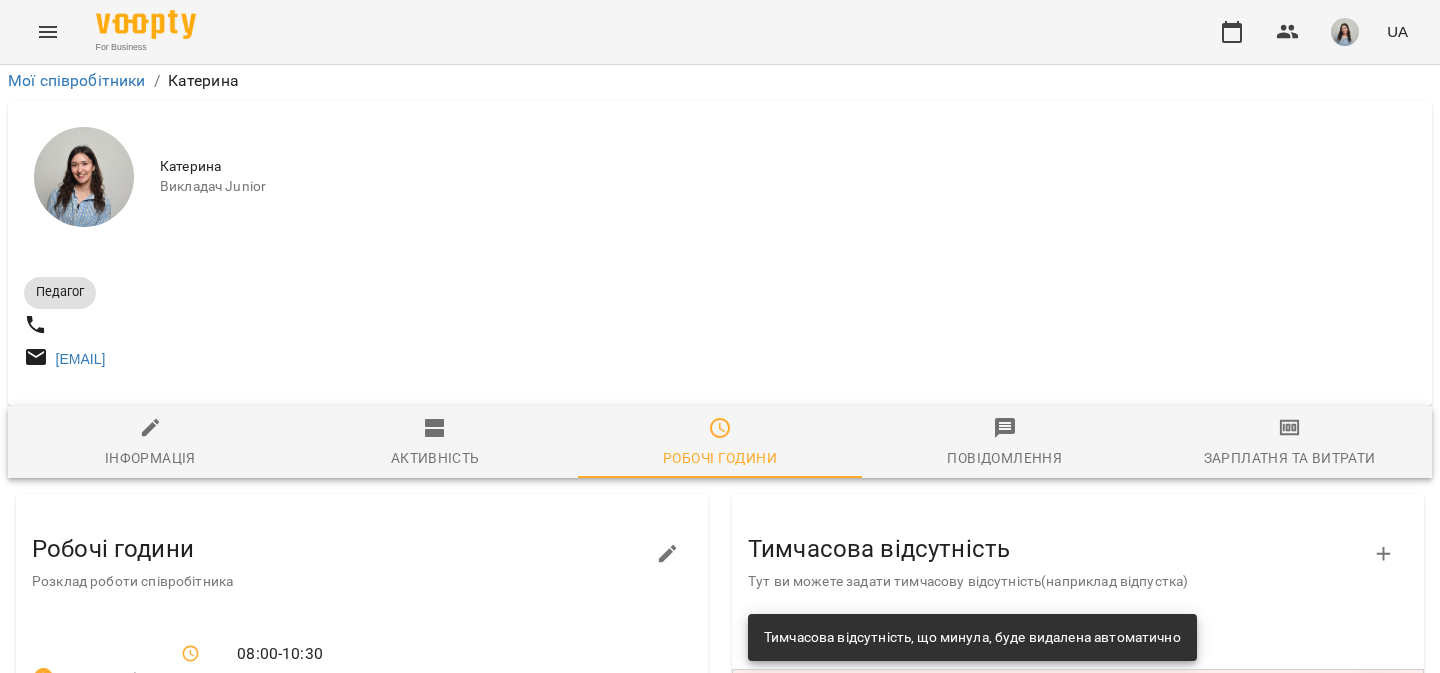 scroll, scrollTop: 489, scrollLeft: 0, axis: vertical 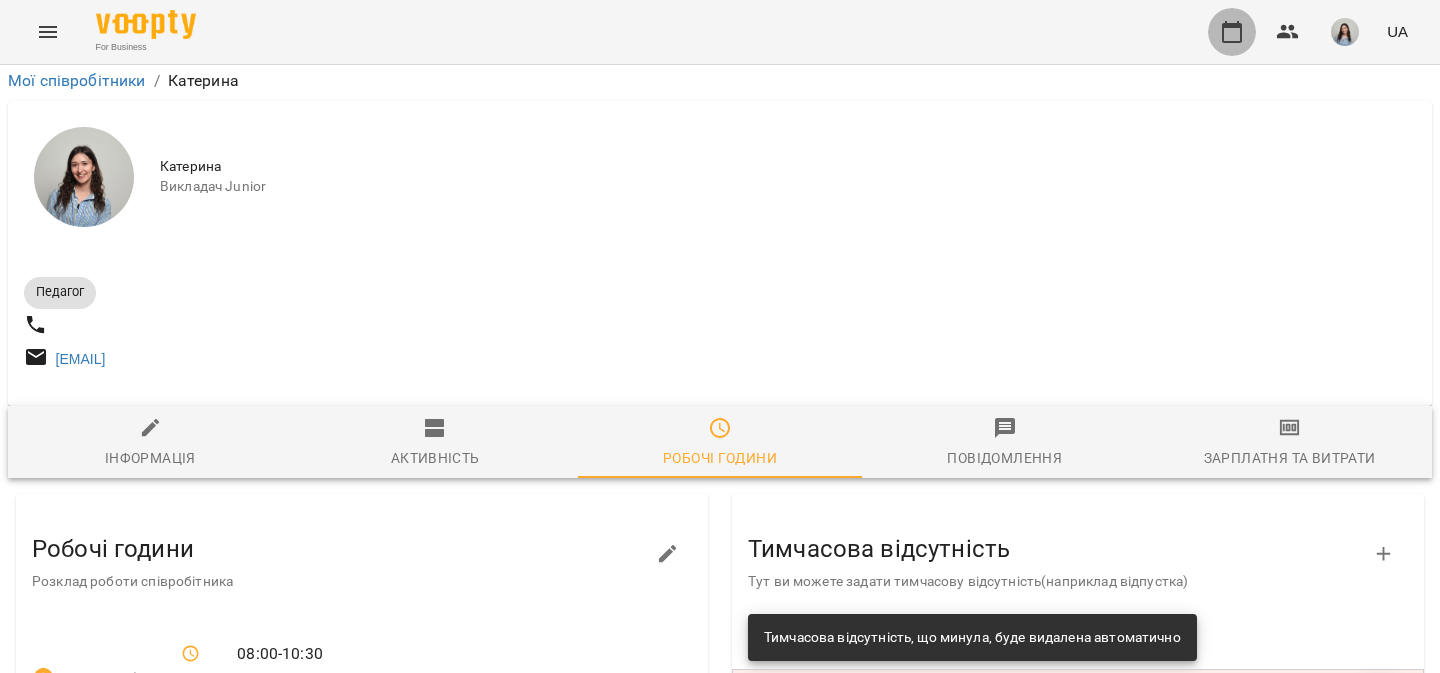 click 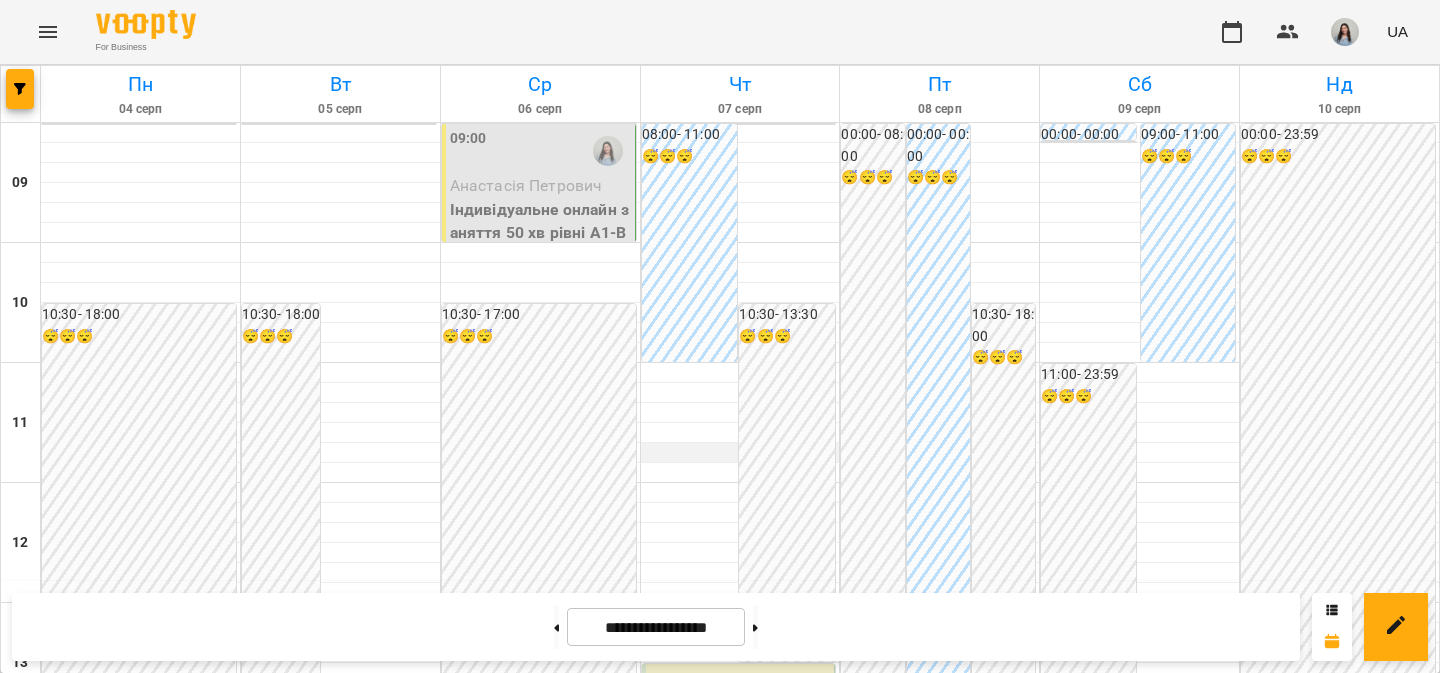 scroll, scrollTop: 1066, scrollLeft: 0, axis: vertical 